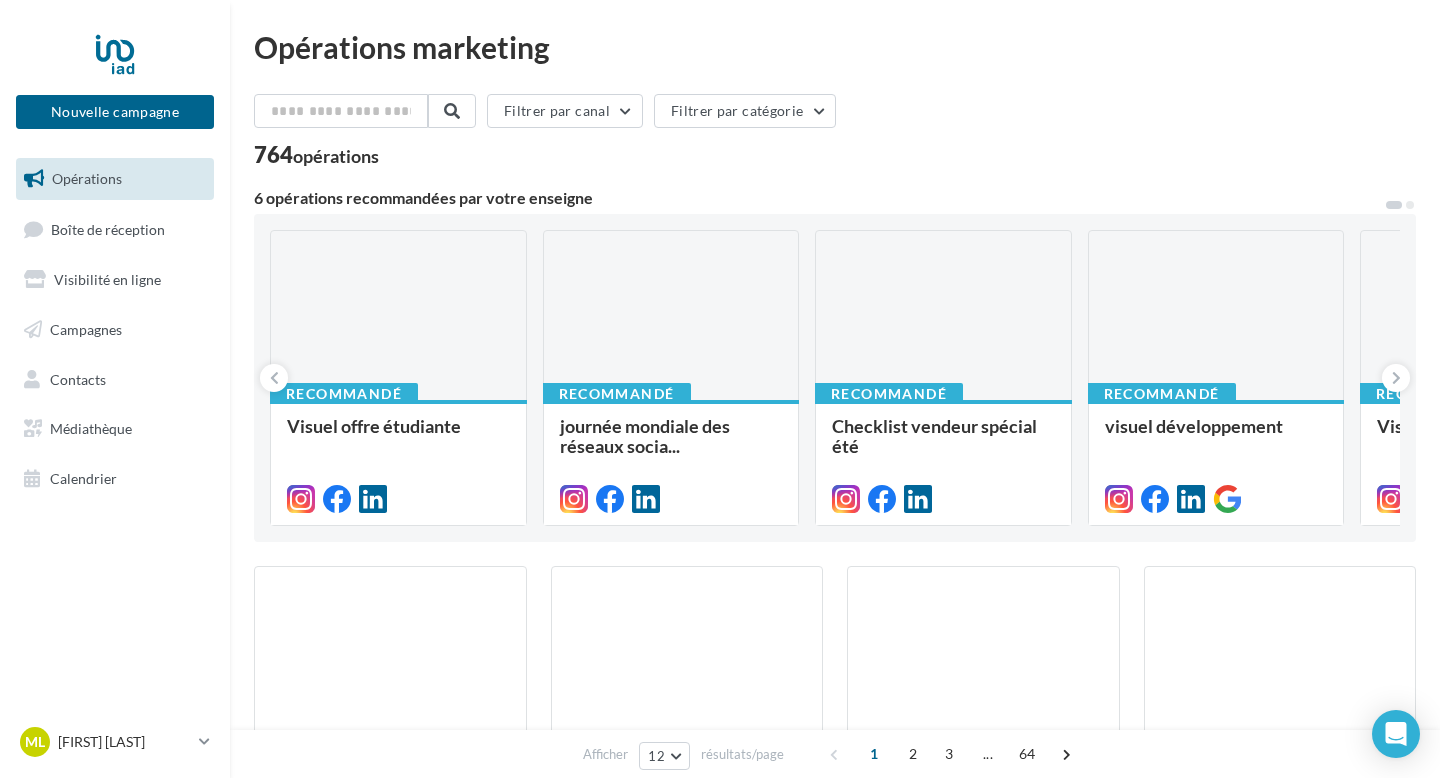 scroll, scrollTop: 0, scrollLeft: 0, axis: both 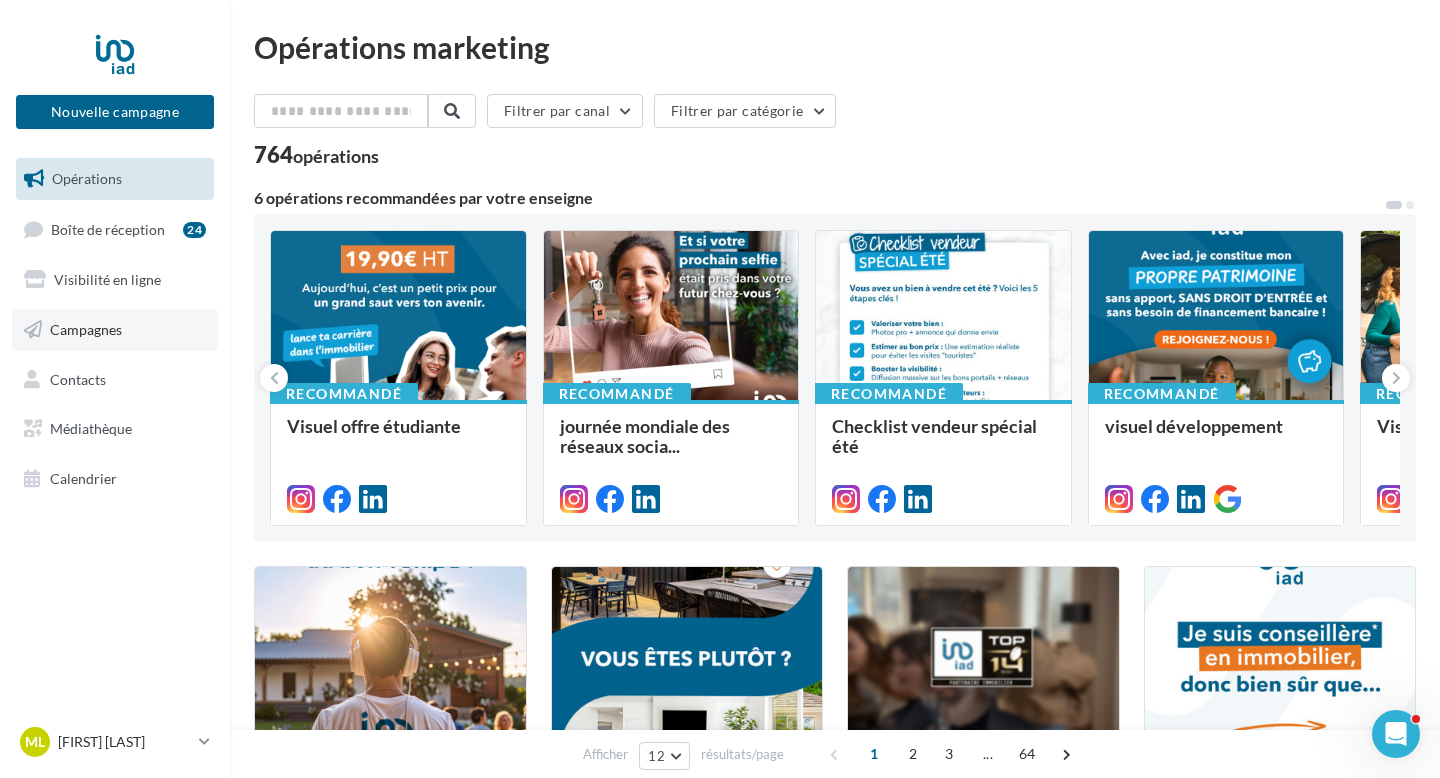 click on "Campagnes" at bounding box center (115, 330) 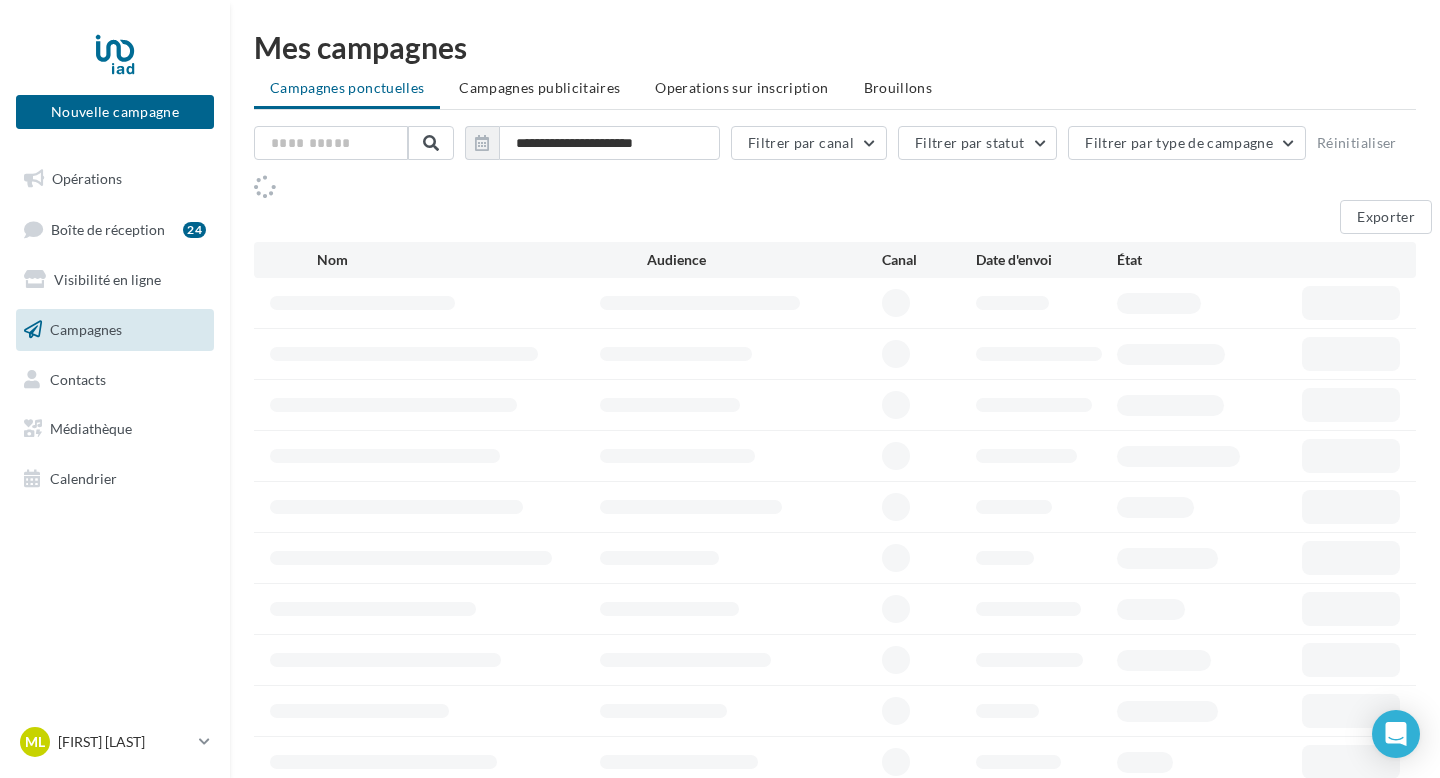 scroll, scrollTop: 0, scrollLeft: 0, axis: both 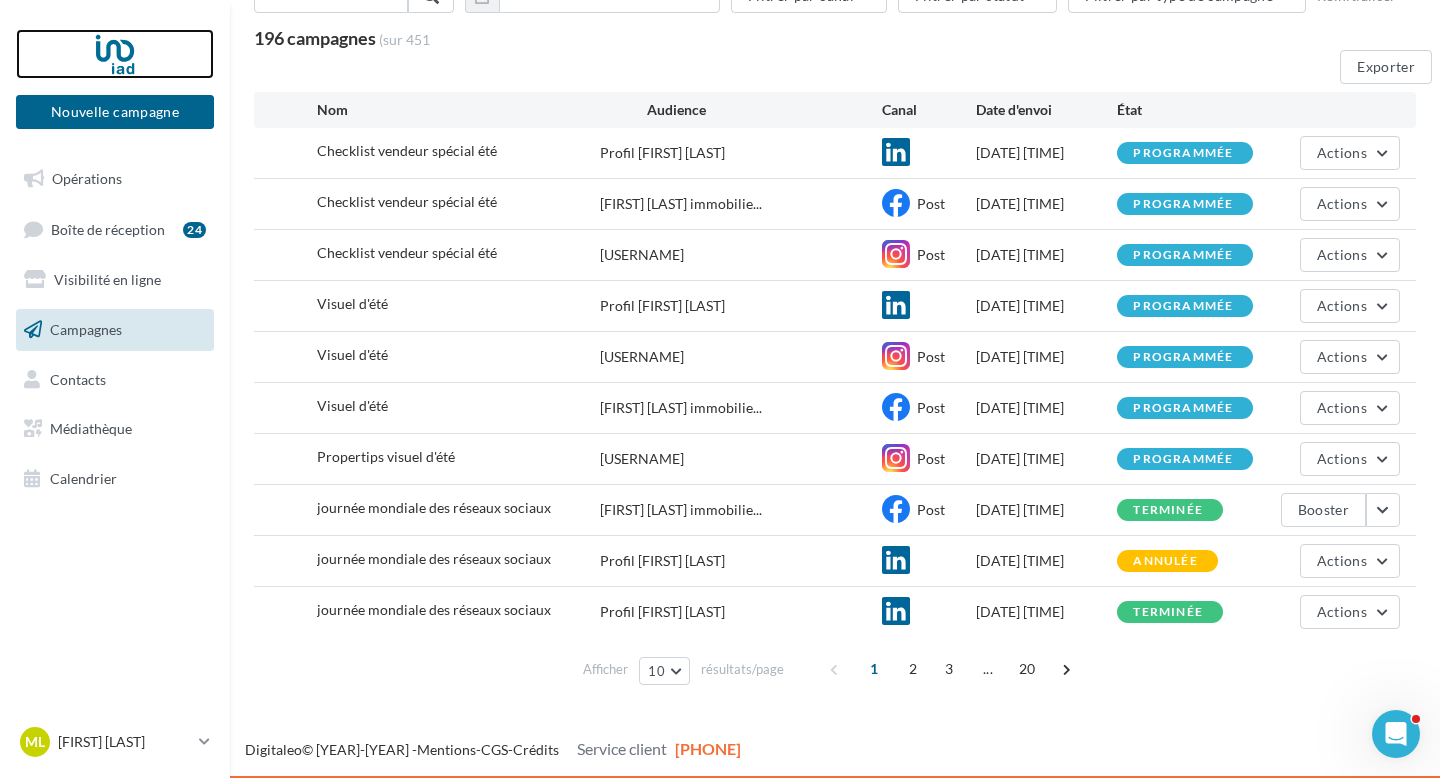 click at bounding box center (115, 54) 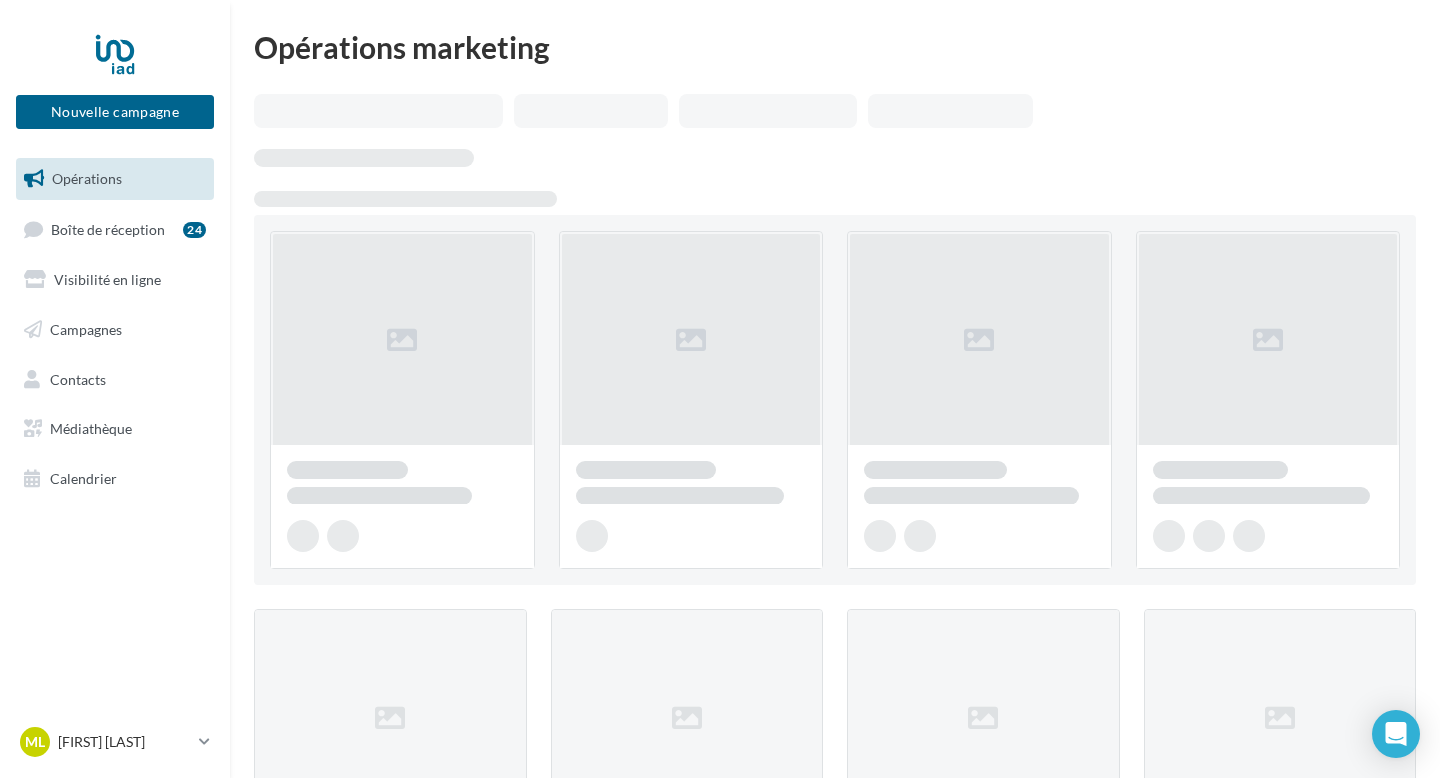 scroll, scrollTop: 0, scrollLeft: 0, axis: both 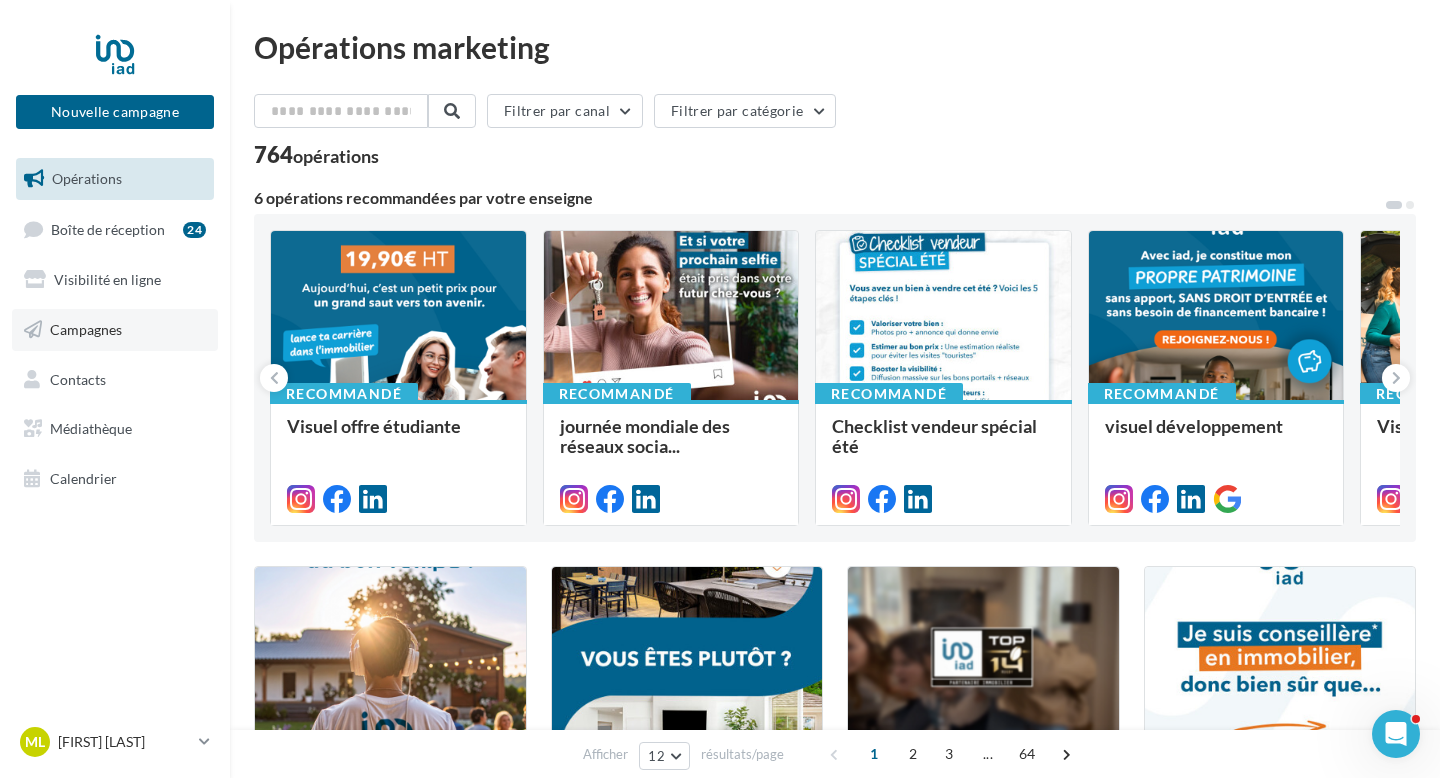 click on "Campagnes" at bounding box center [86, 329] 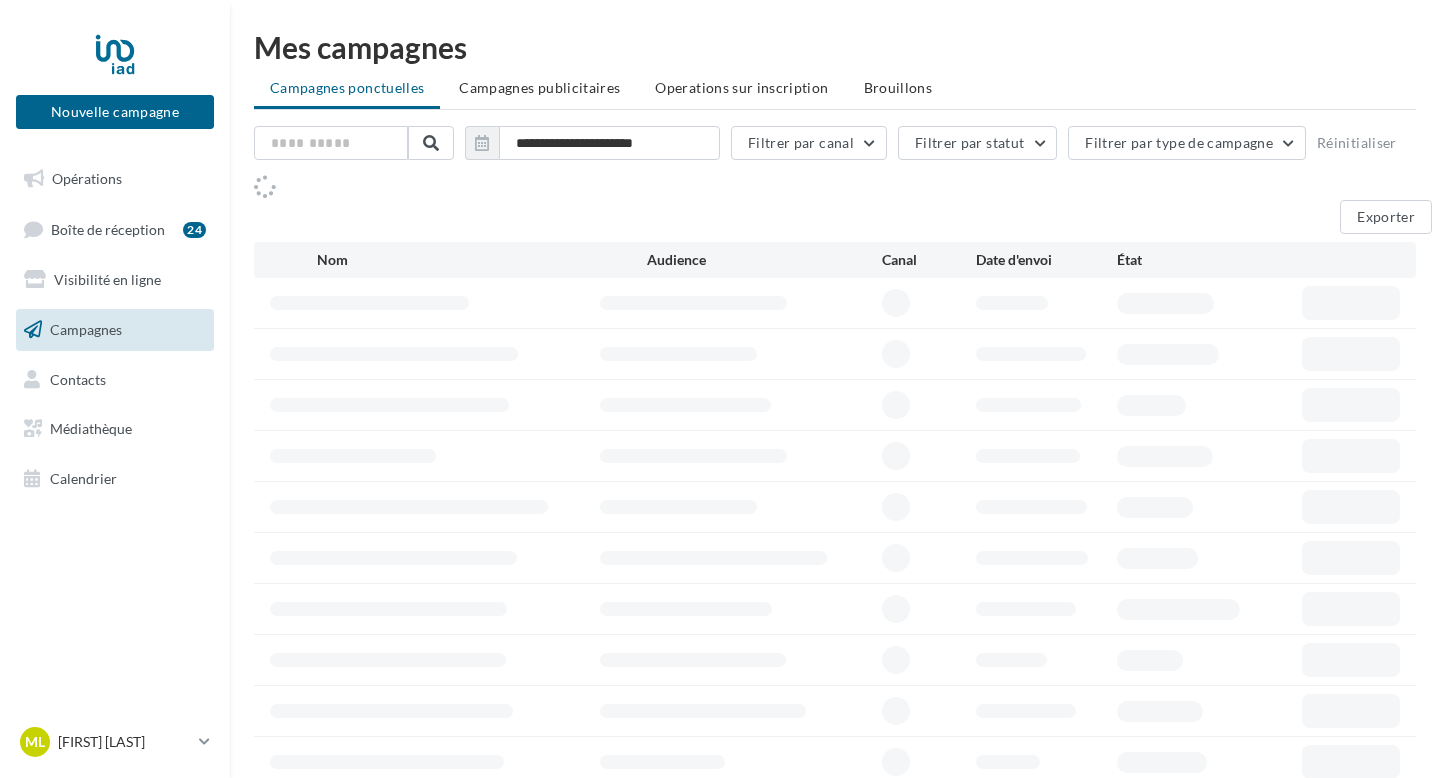 scroll, scrollTop: 0, scrollLeft: 0, axis: both 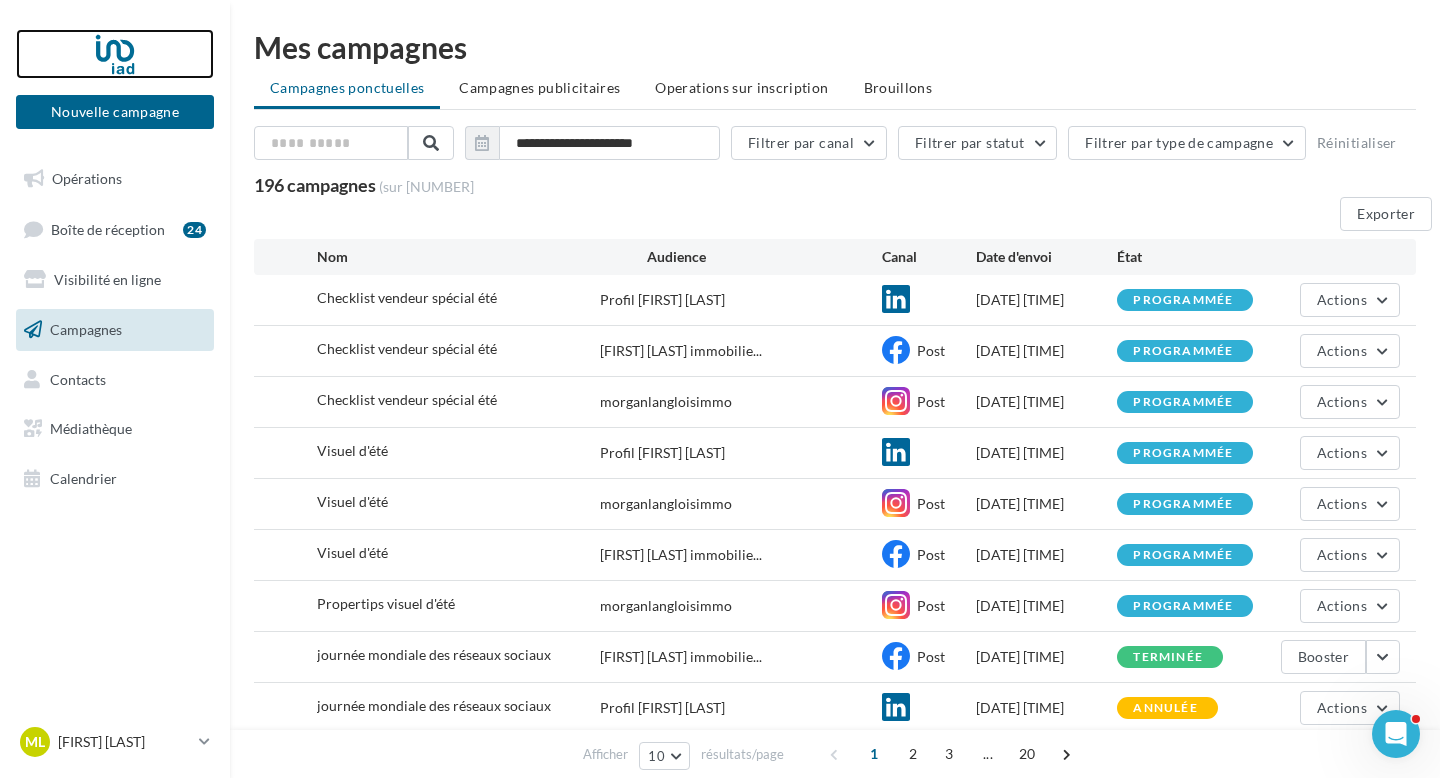 click at bounding box center (115, 54) 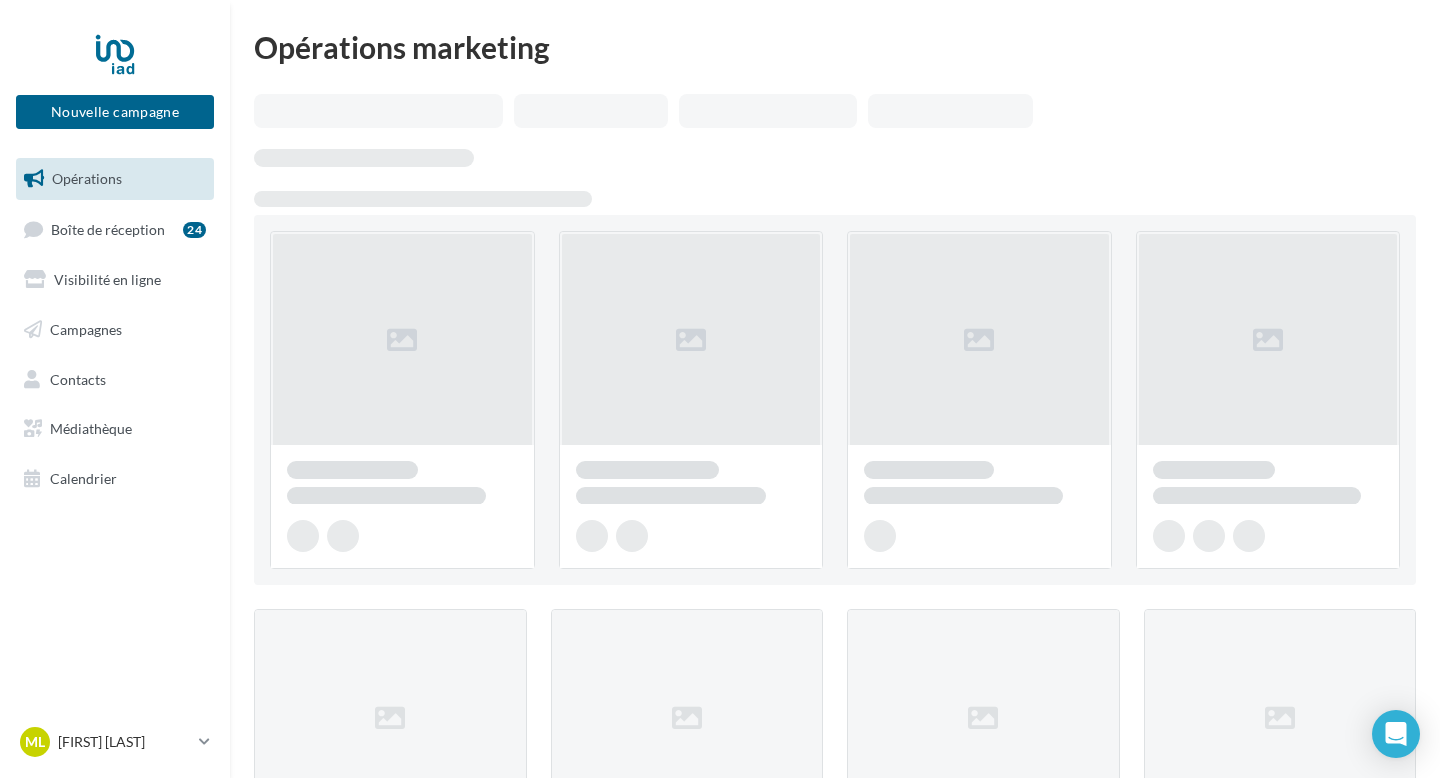 scroll, scrollTop: 0, scrollLeft: 0, axis: both 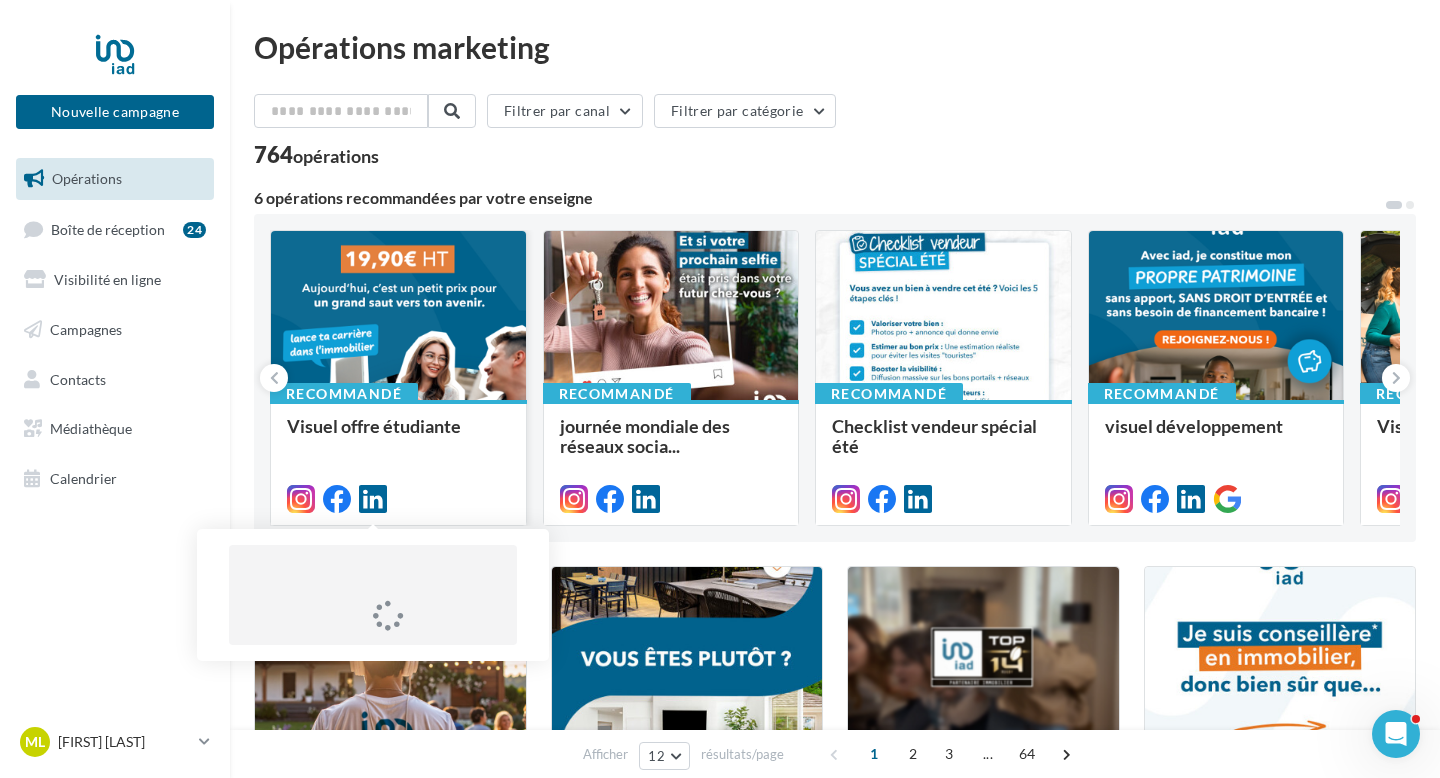 click at bounding box center [373, 499] 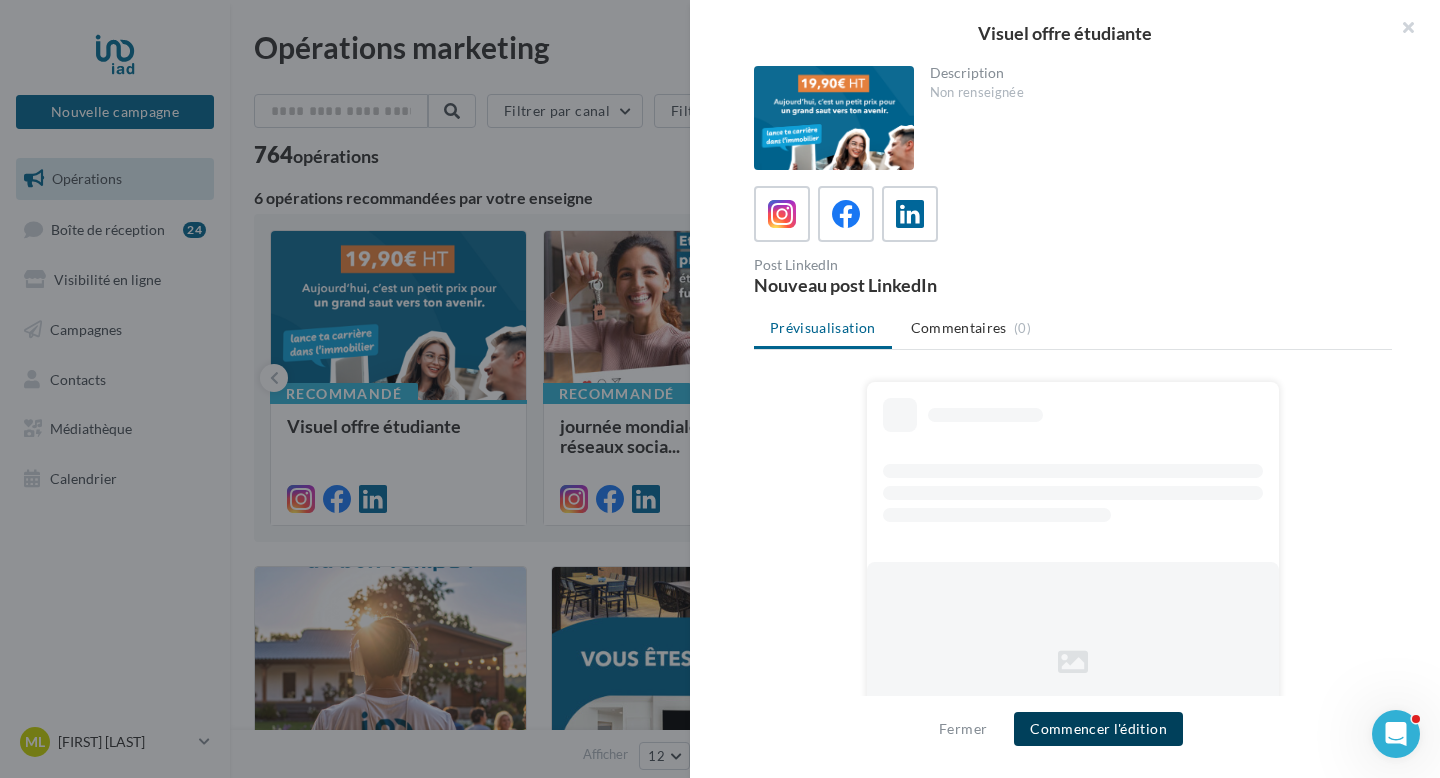 click on "Commencer l'édition" at bounding box center (1098, 729) 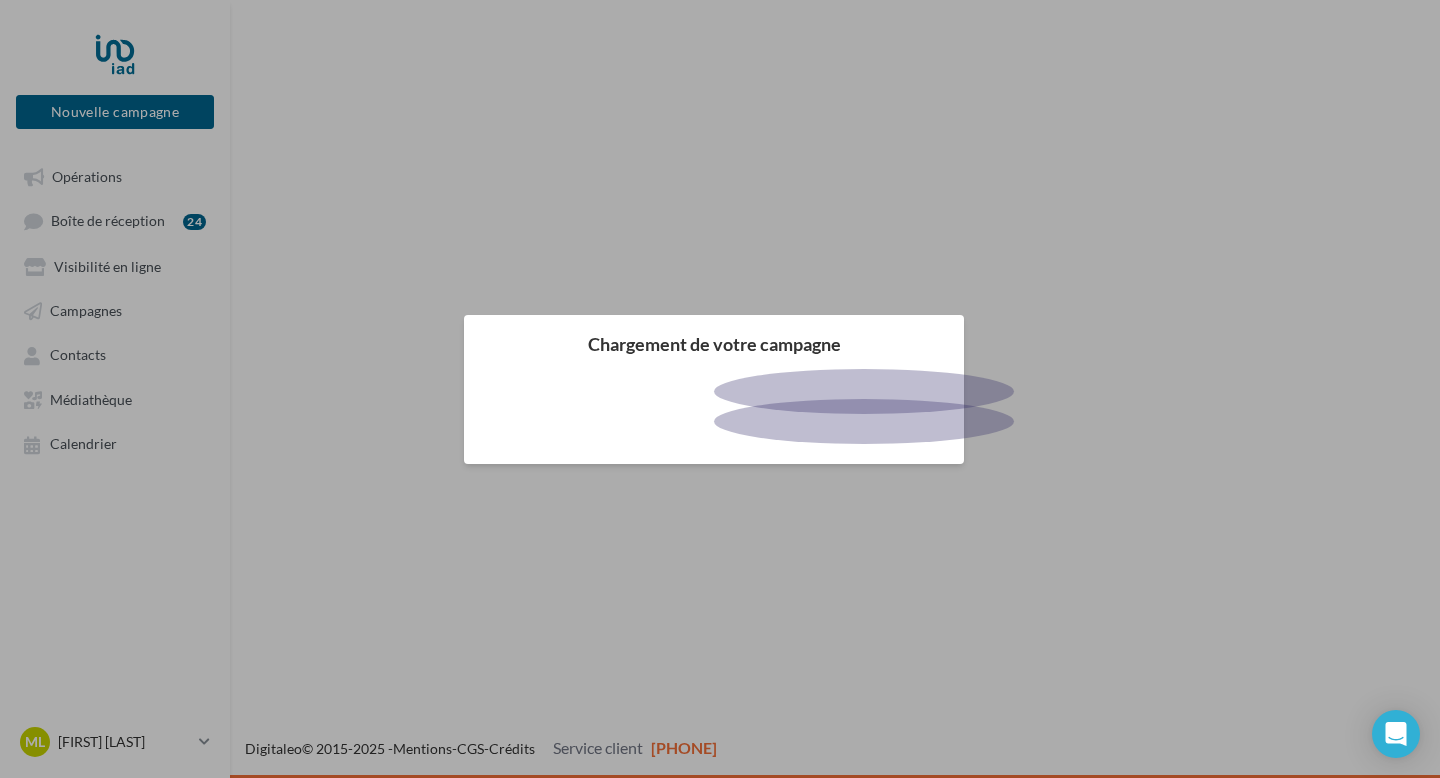 scroll, scrollTop: 0, scrollLeft: 0, axis: both 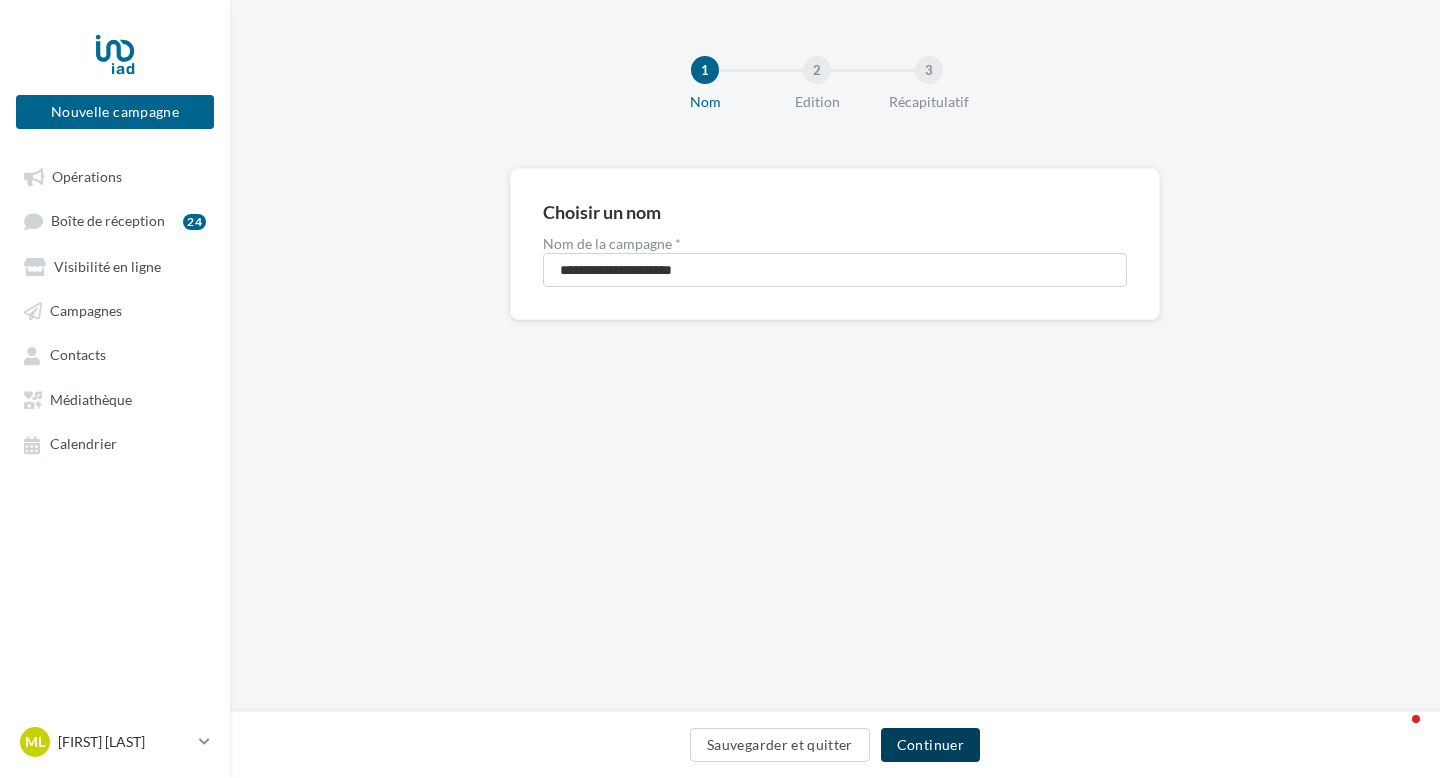 click on "Continuer" at bounding box center [930, 745] 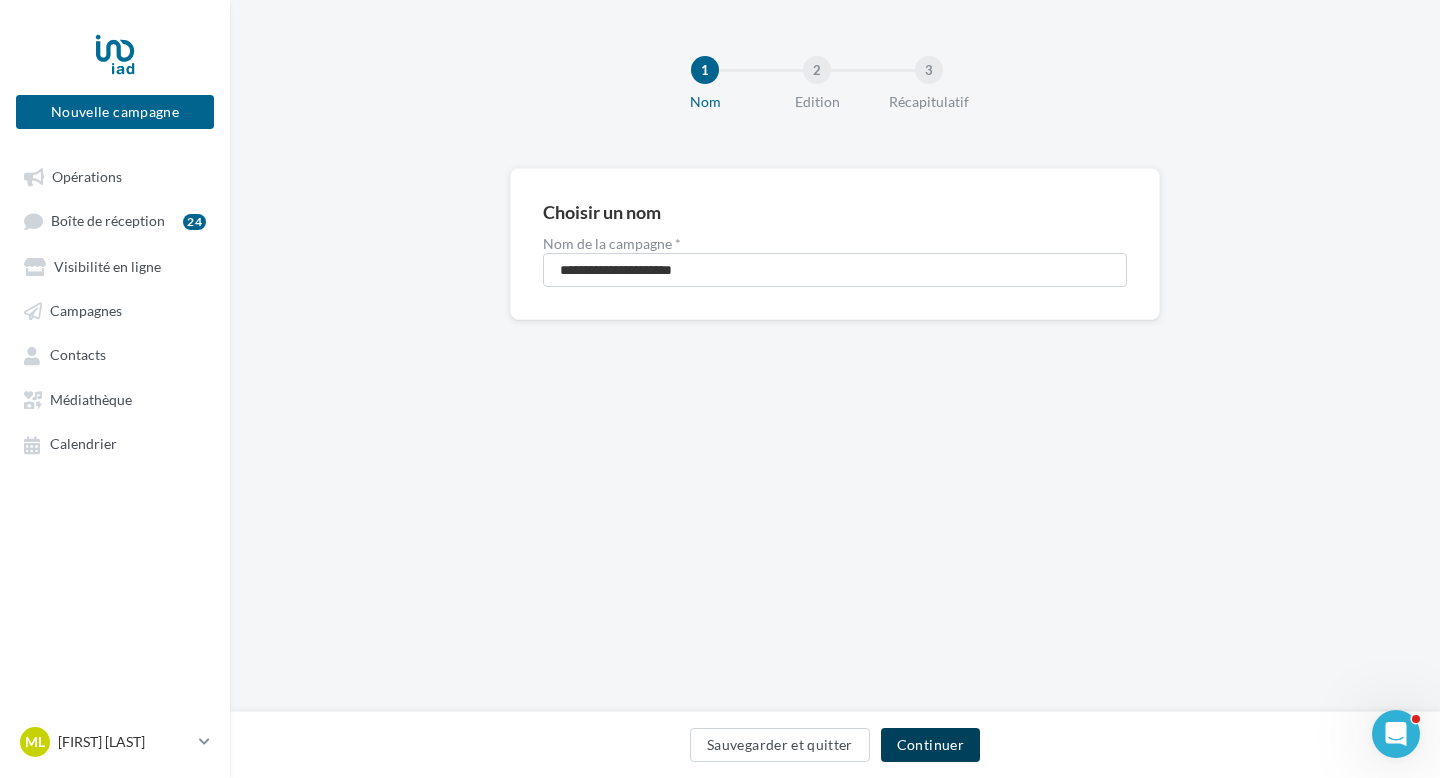 scroll, scrollTop: 0, scrollLeft: 0, axis: both 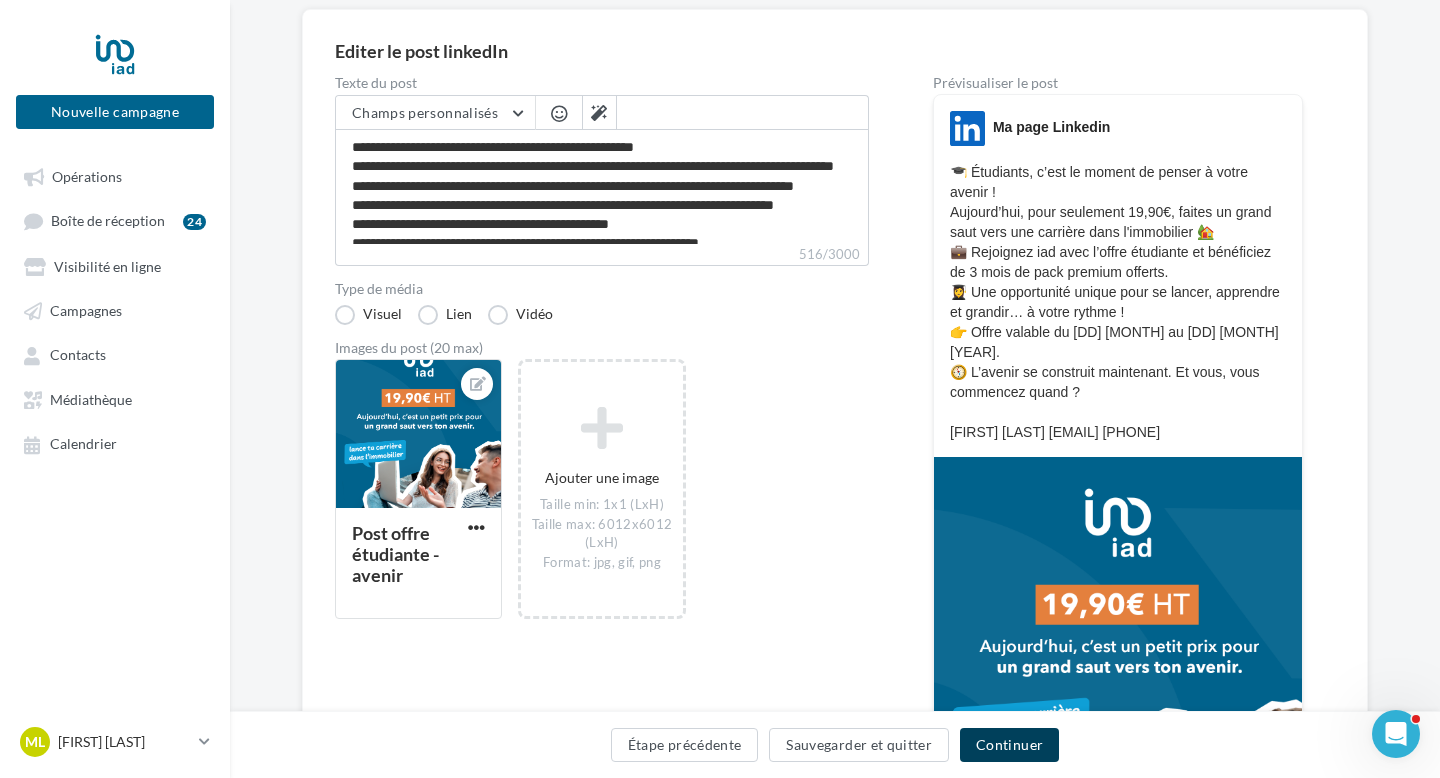 click on "Continuer" at bounding box center [1009, 745] 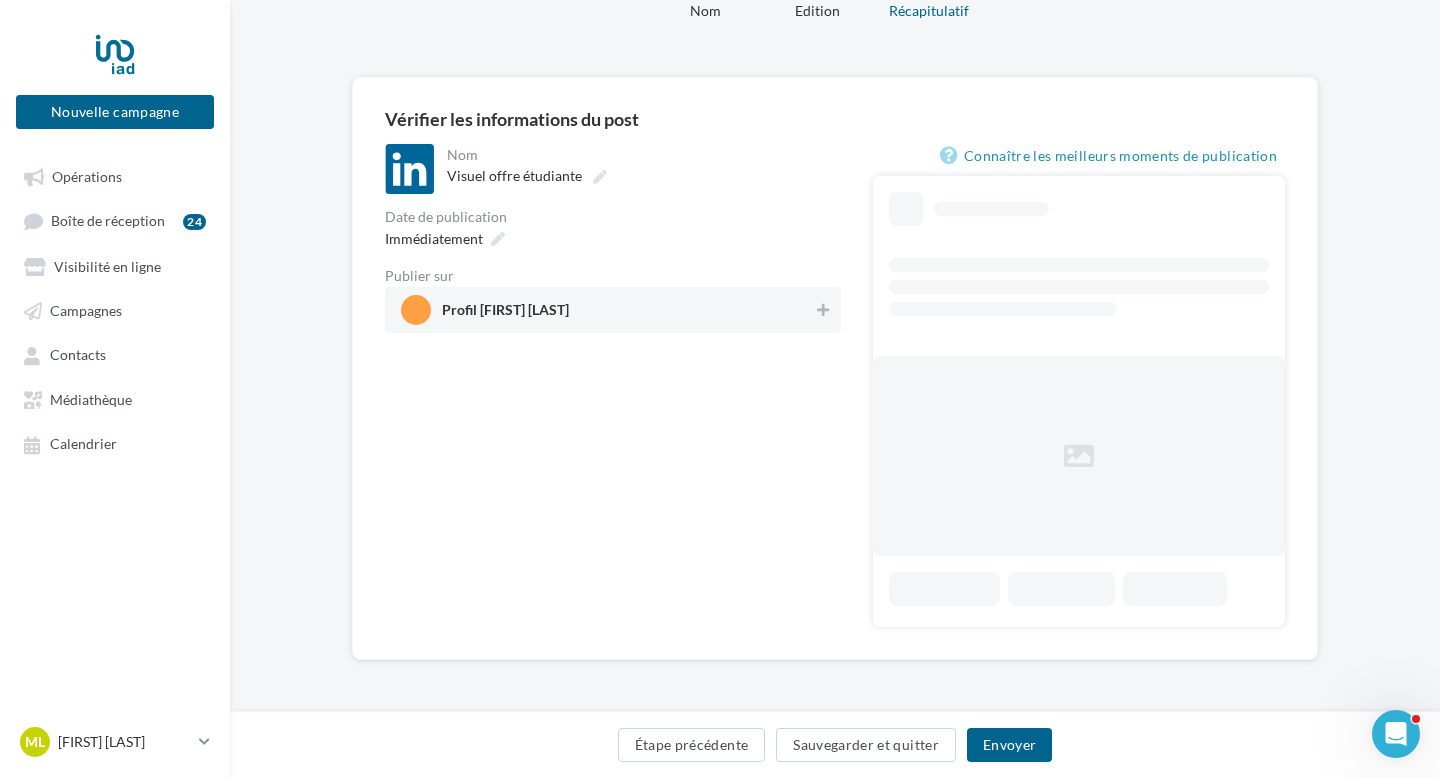scroll, scrollTop: 90, scrollLeft: 0, axis: vertical 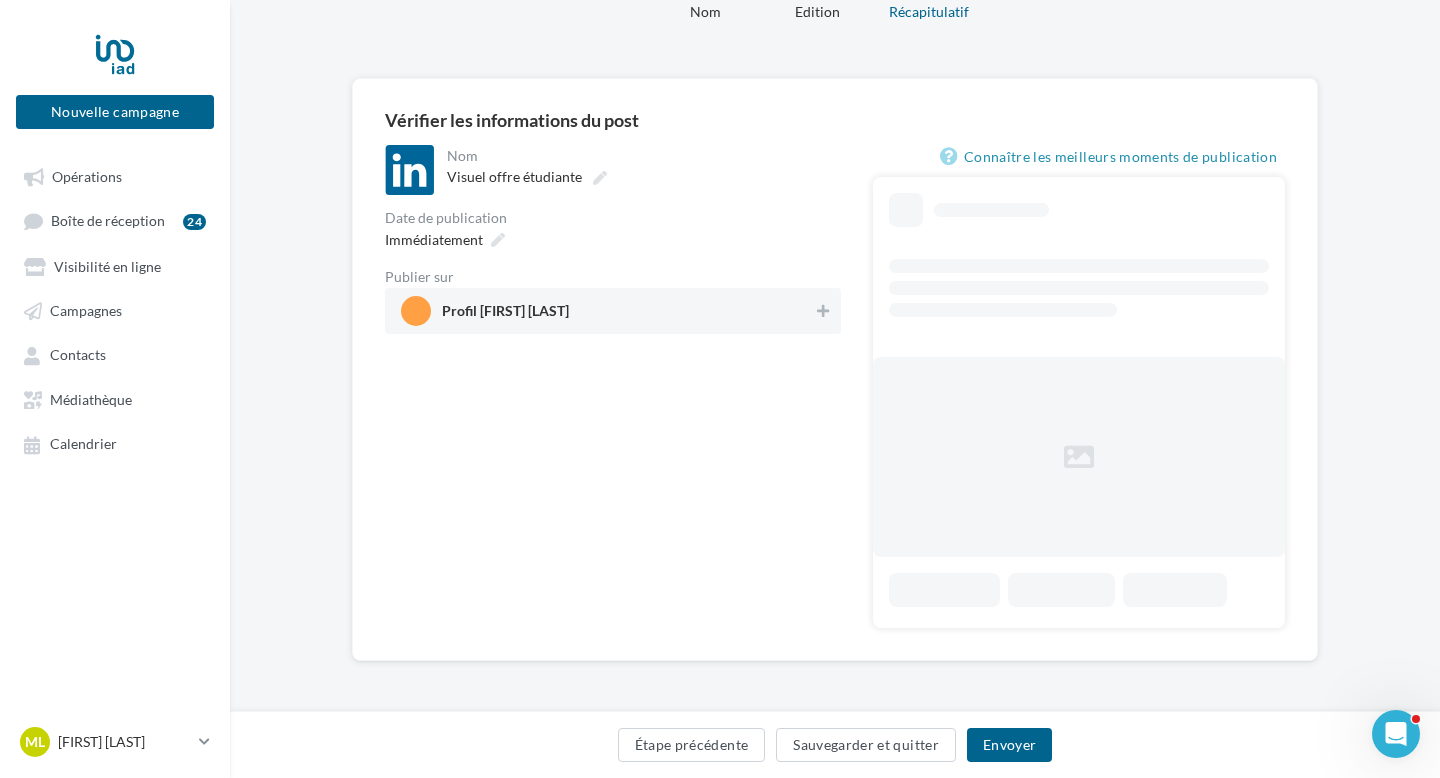click on "**********" at bounding box center [613, 239] 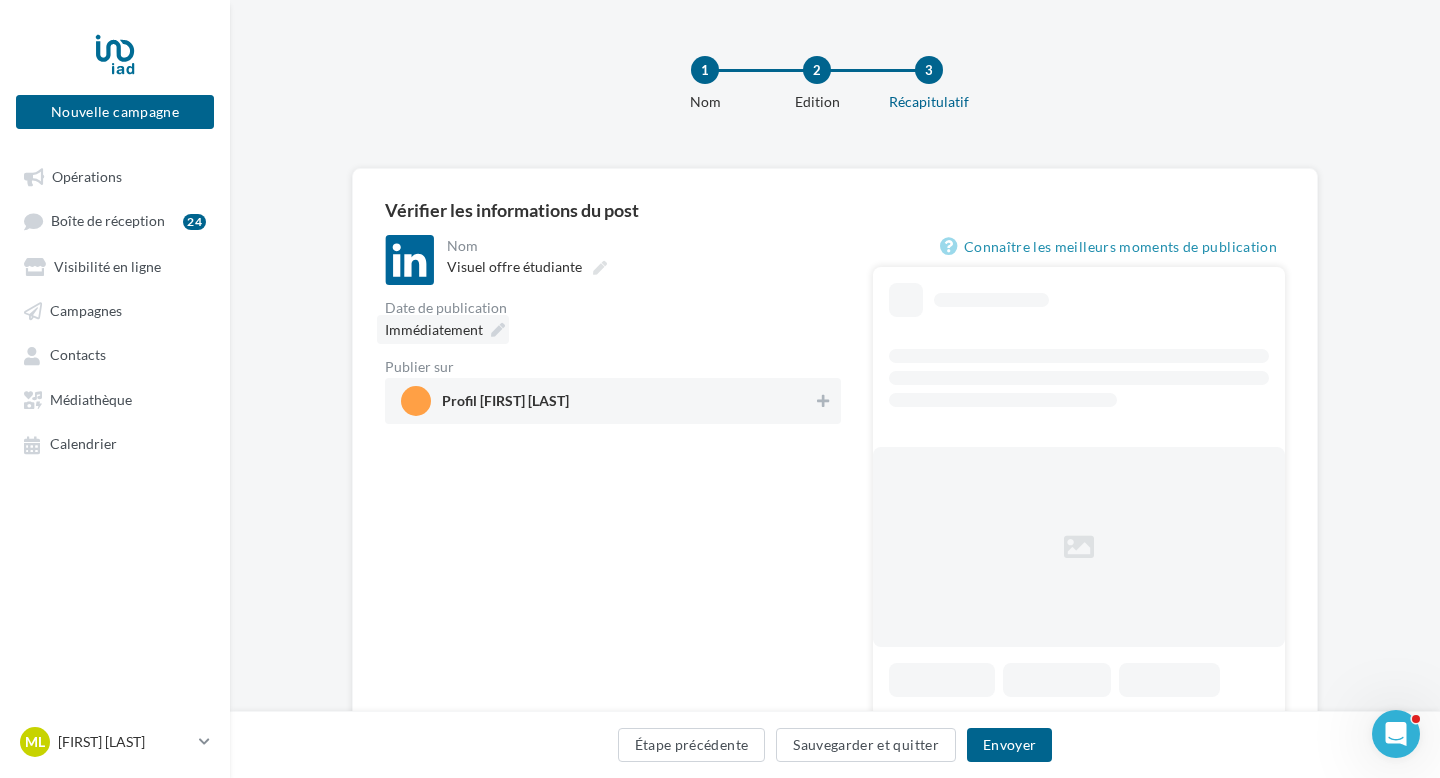 click at bounding box center [498, 330] 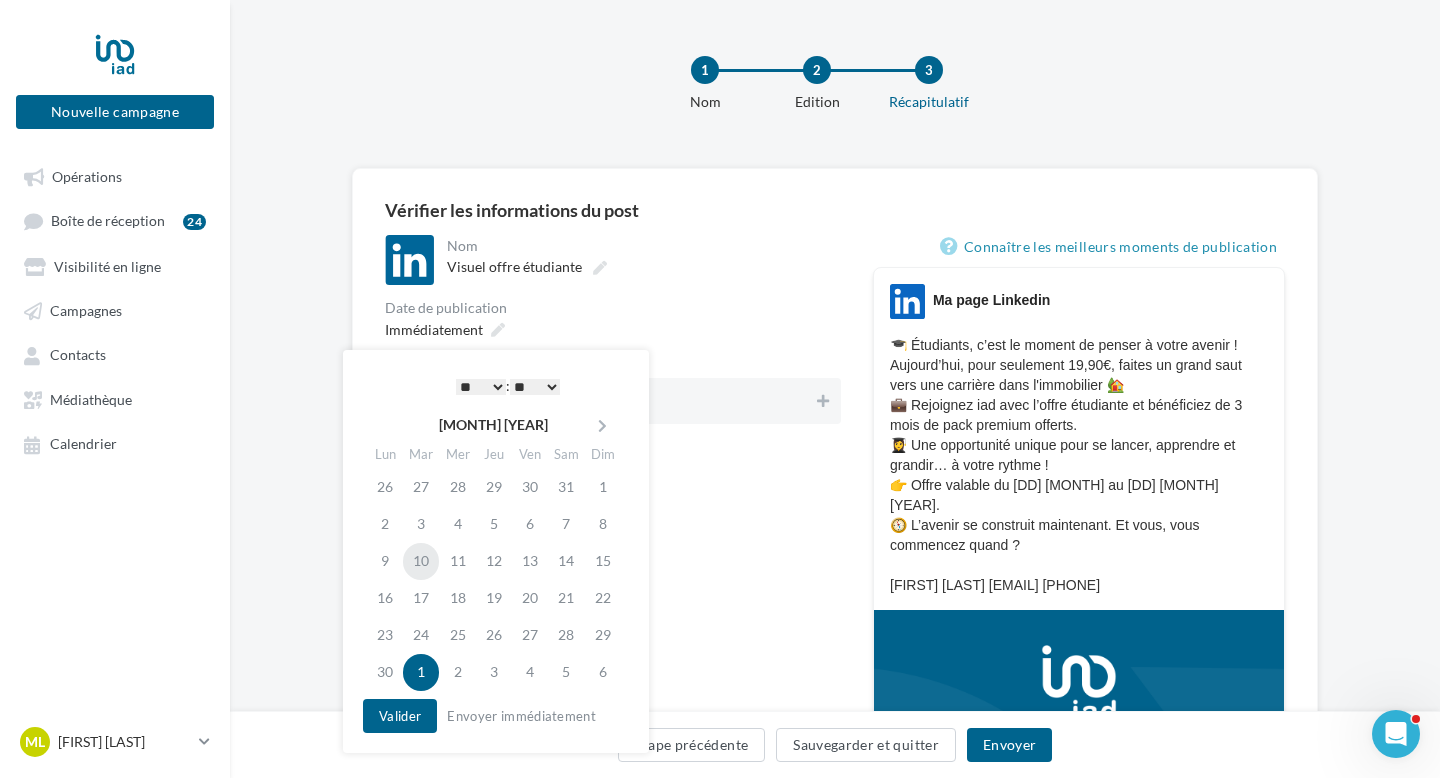 click on "10" at bounding box center [421, 487] 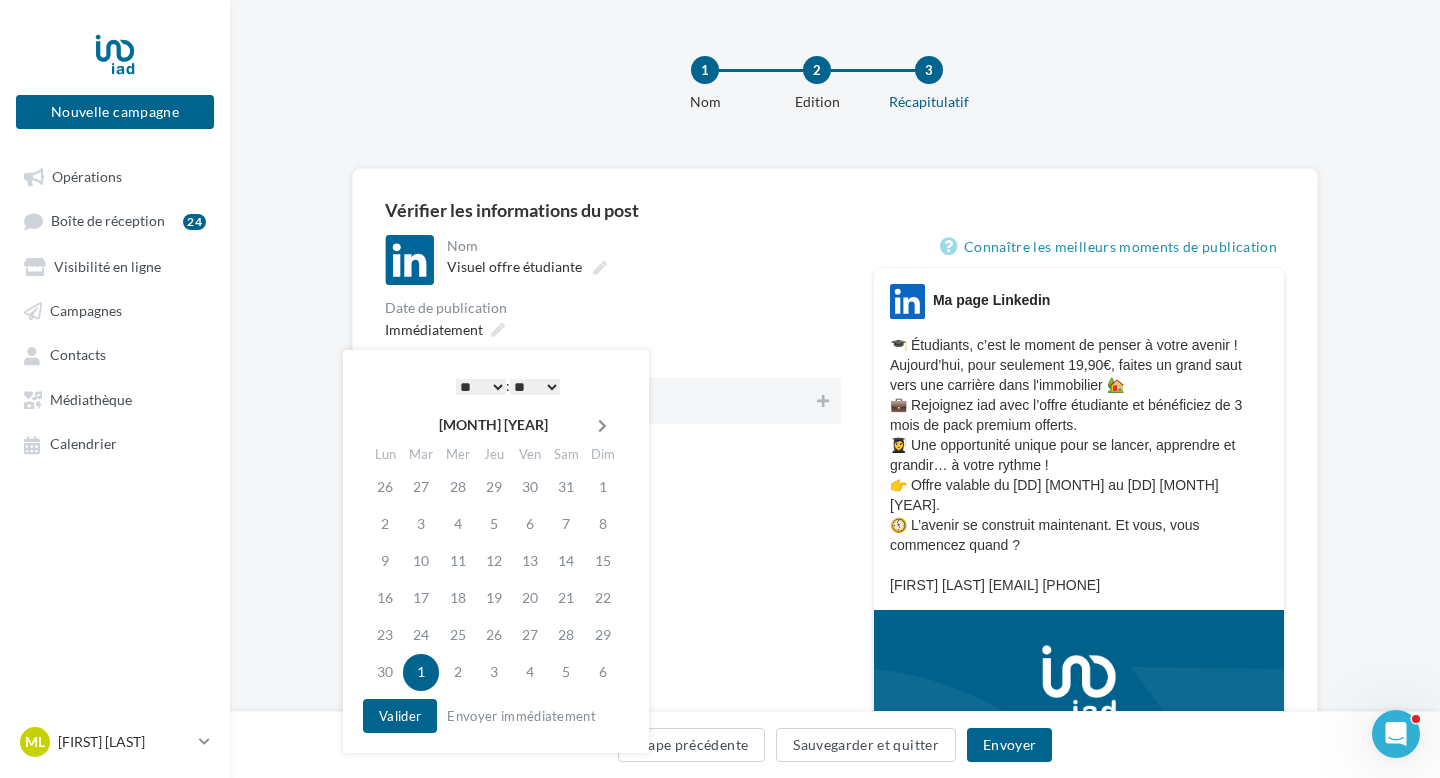 click at bounding box center (602, 426) 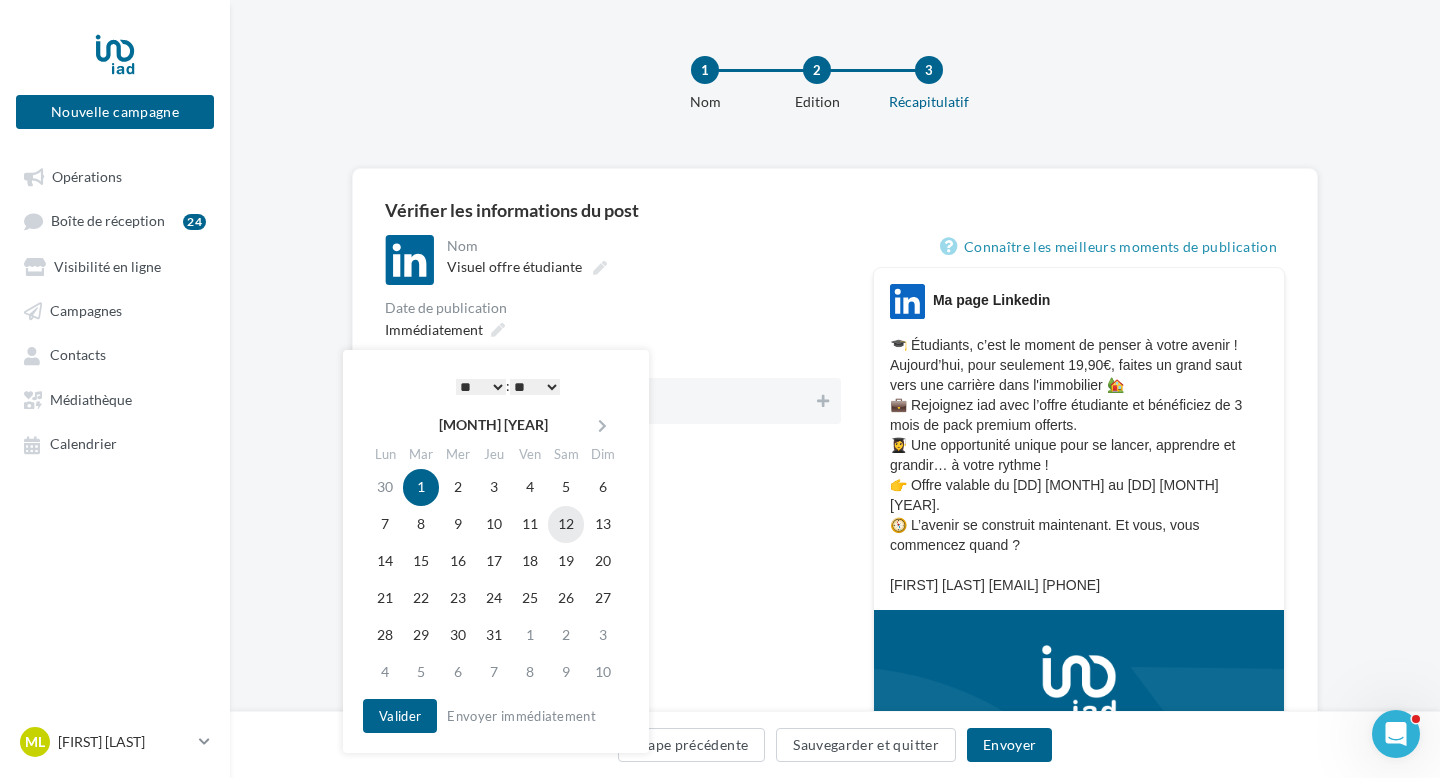 click on "12" at bounding box center [566, 487] 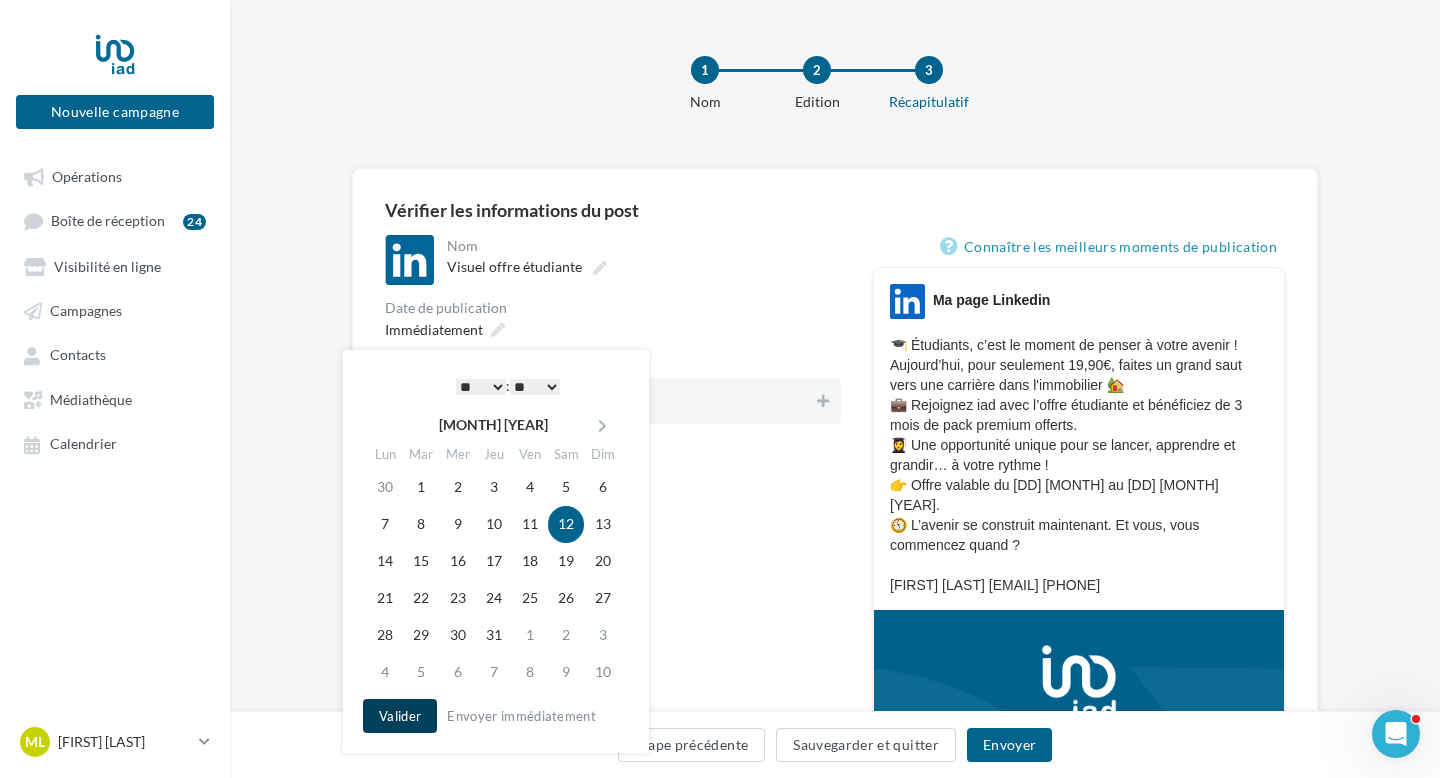 click on "Valider" at bounding box center [400, 716] 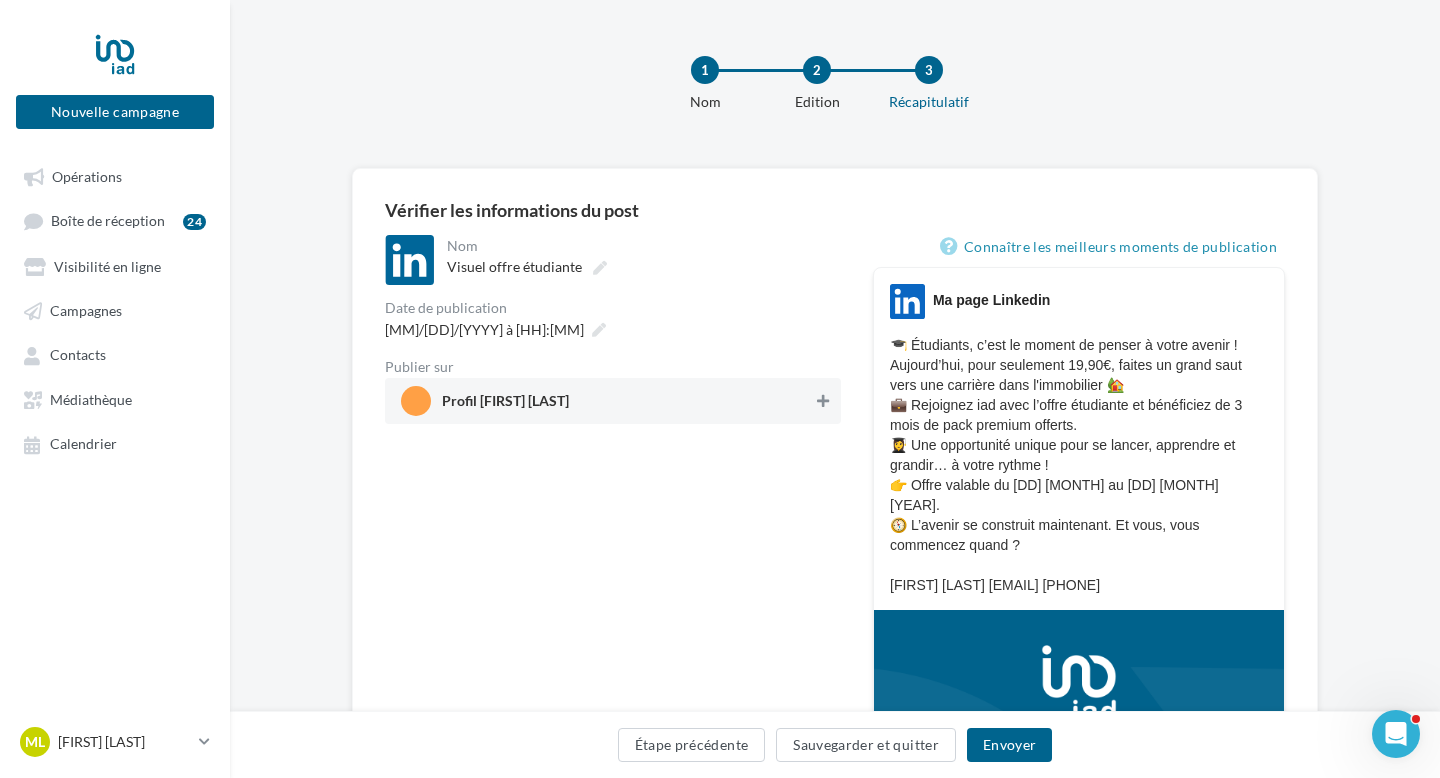 click at bounding box center [823, 401] 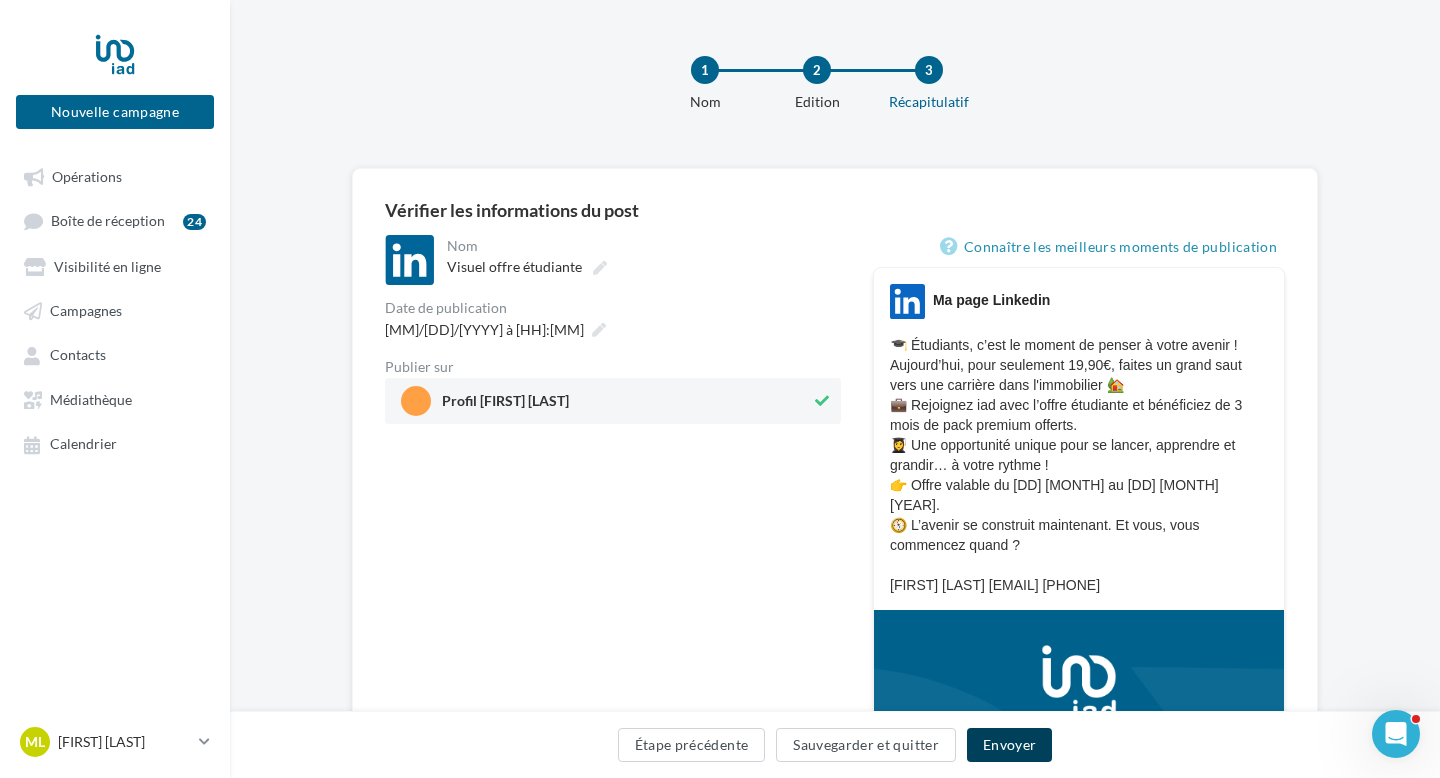 click on "Envoyer" at bounding box center (1009, 745) 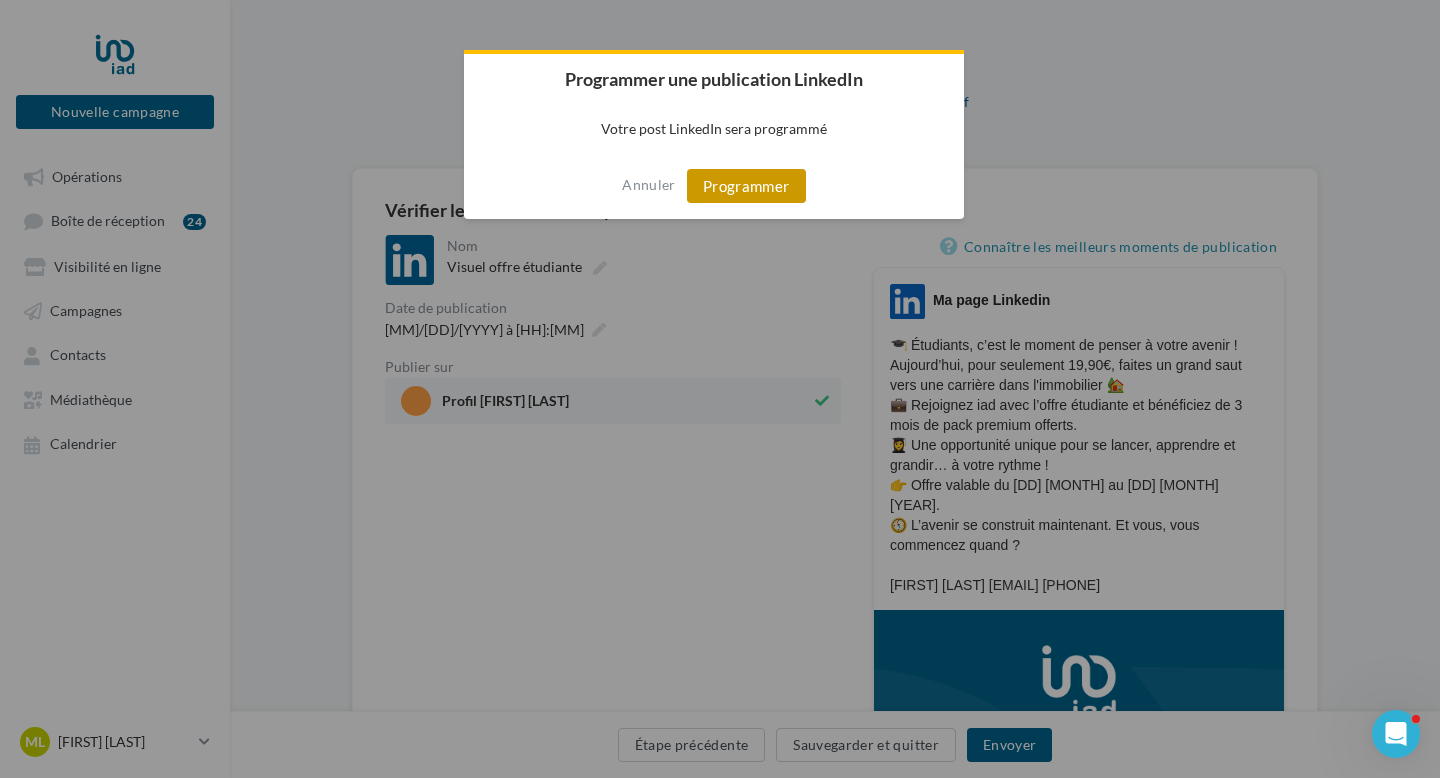 click on "Programmer" at bounding box center (746, 186) 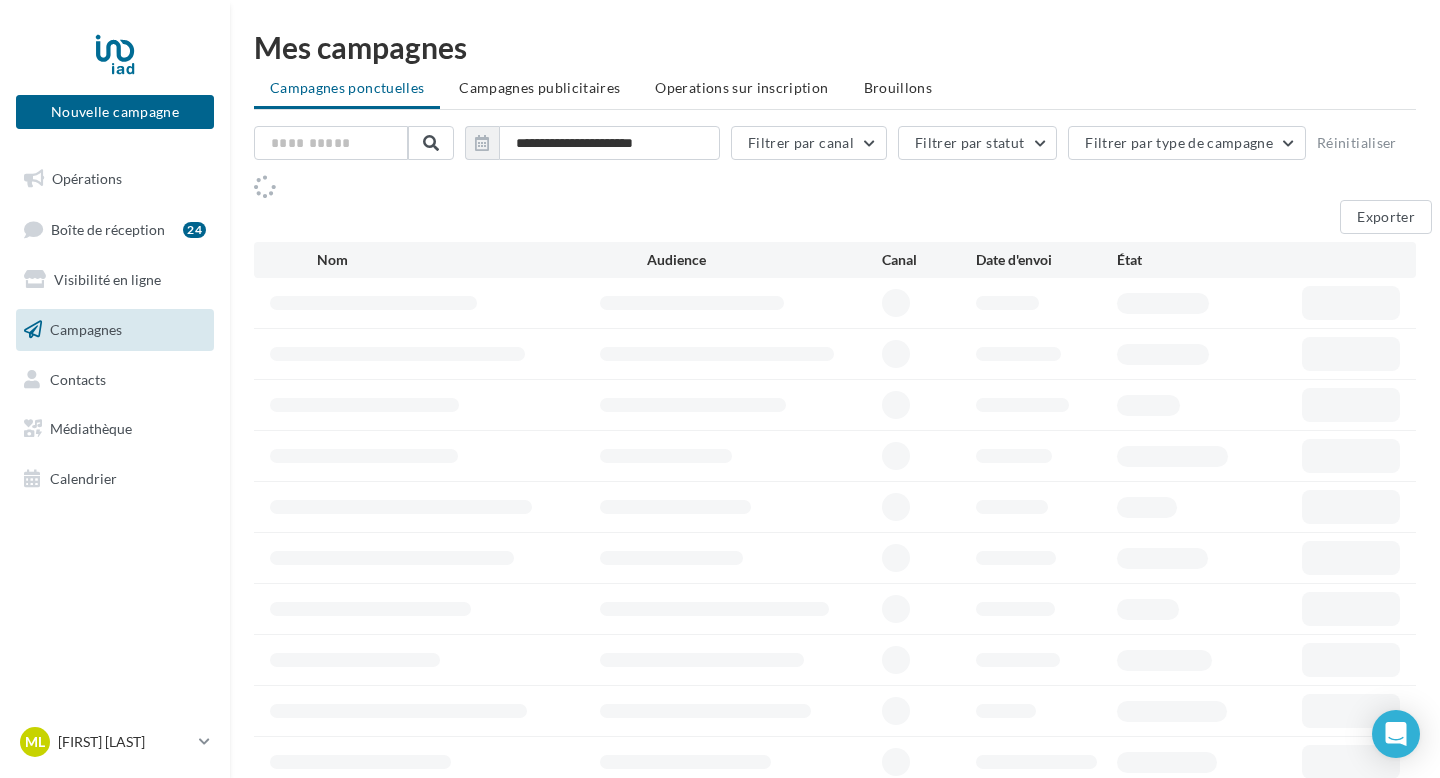 scroll, scrollTop: 0, scrollLeft: 0, axis: both 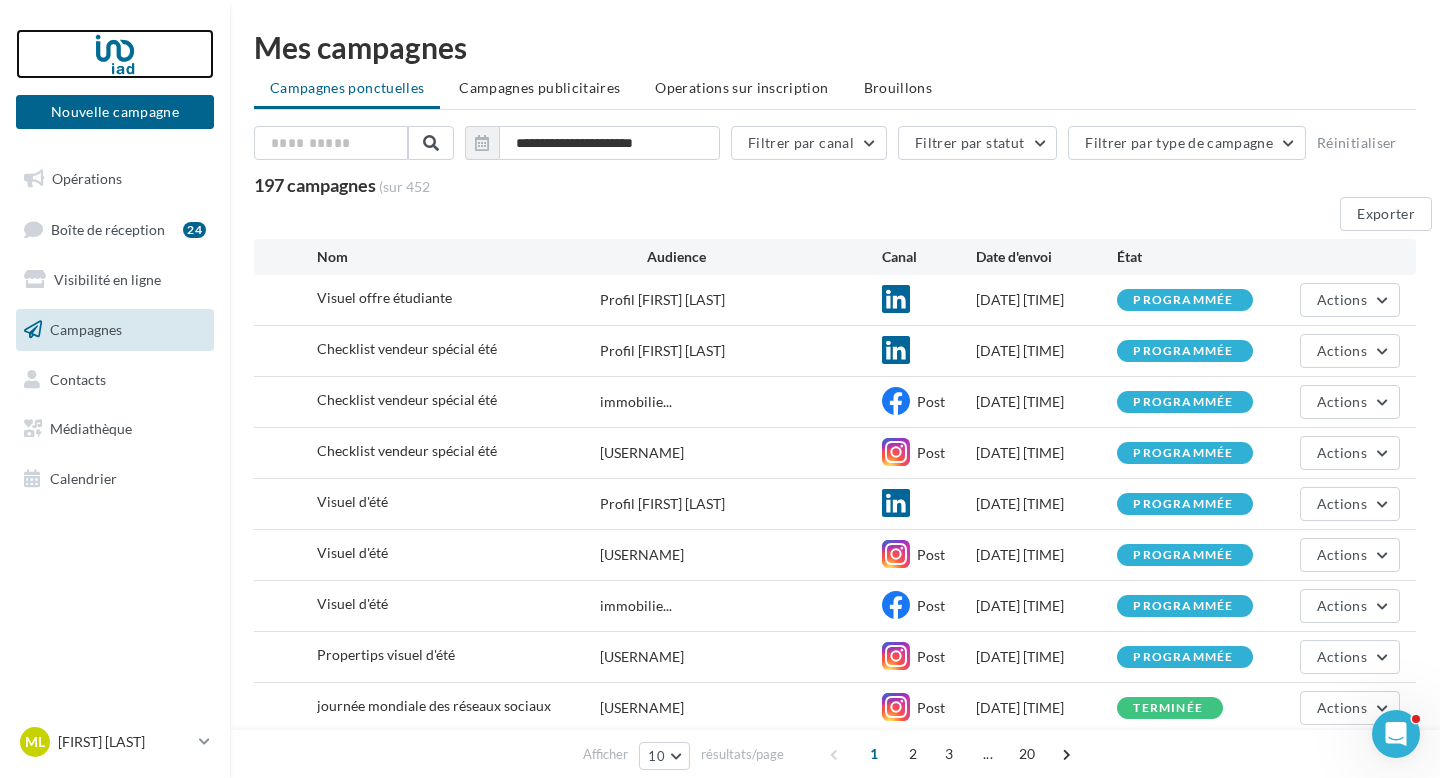 click at bounding box center [115, 54] 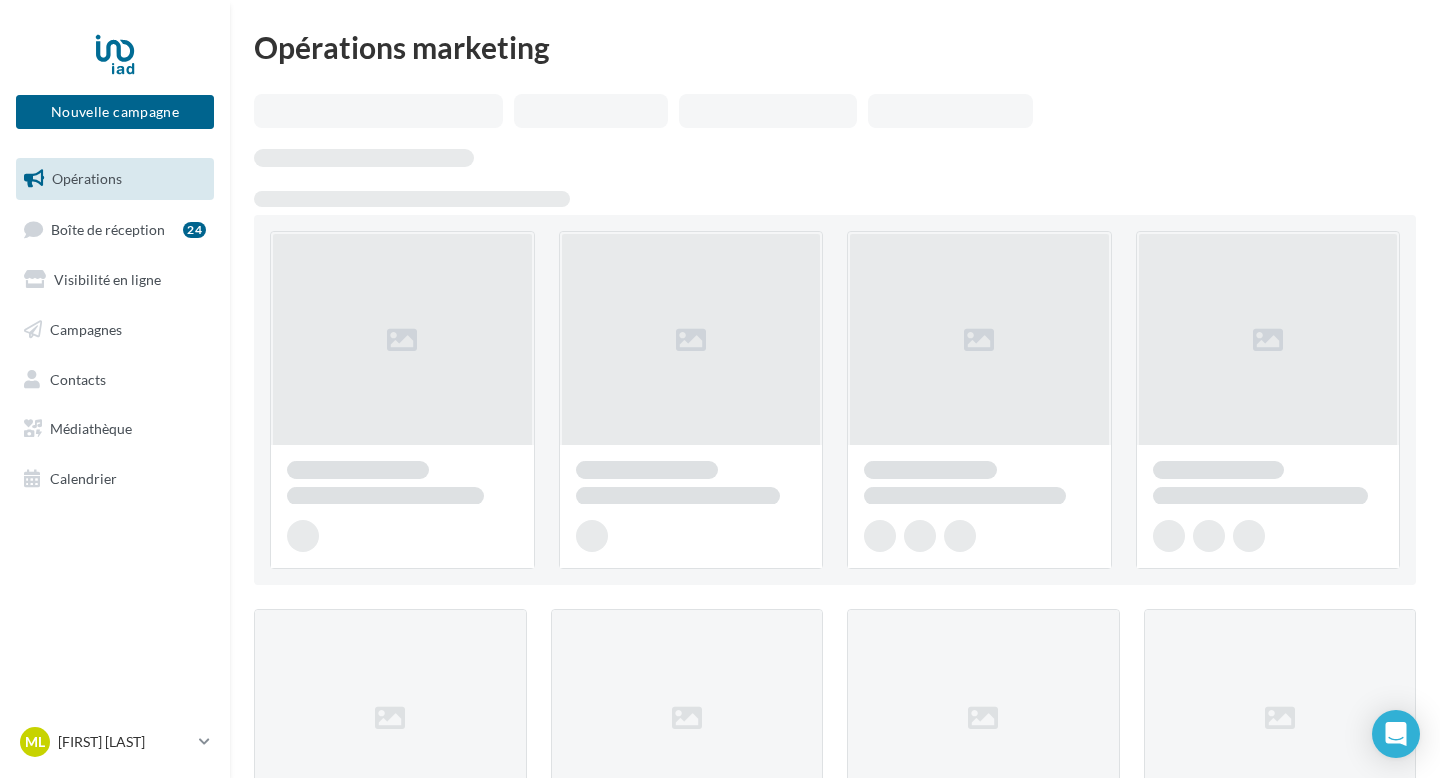 scroll, scrollTop: 0, scrollLeft: 0, axis: both 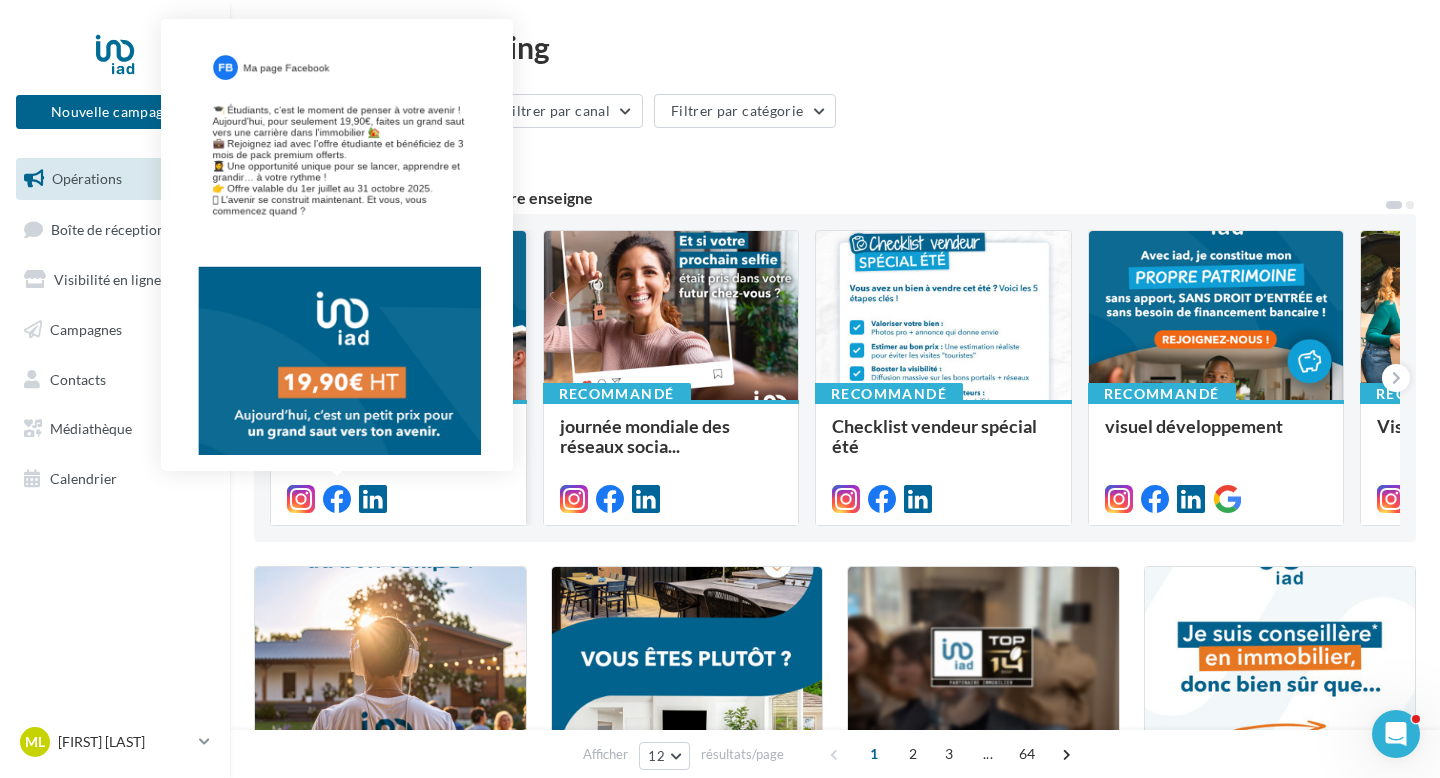 click at bounding box center [337, 499] 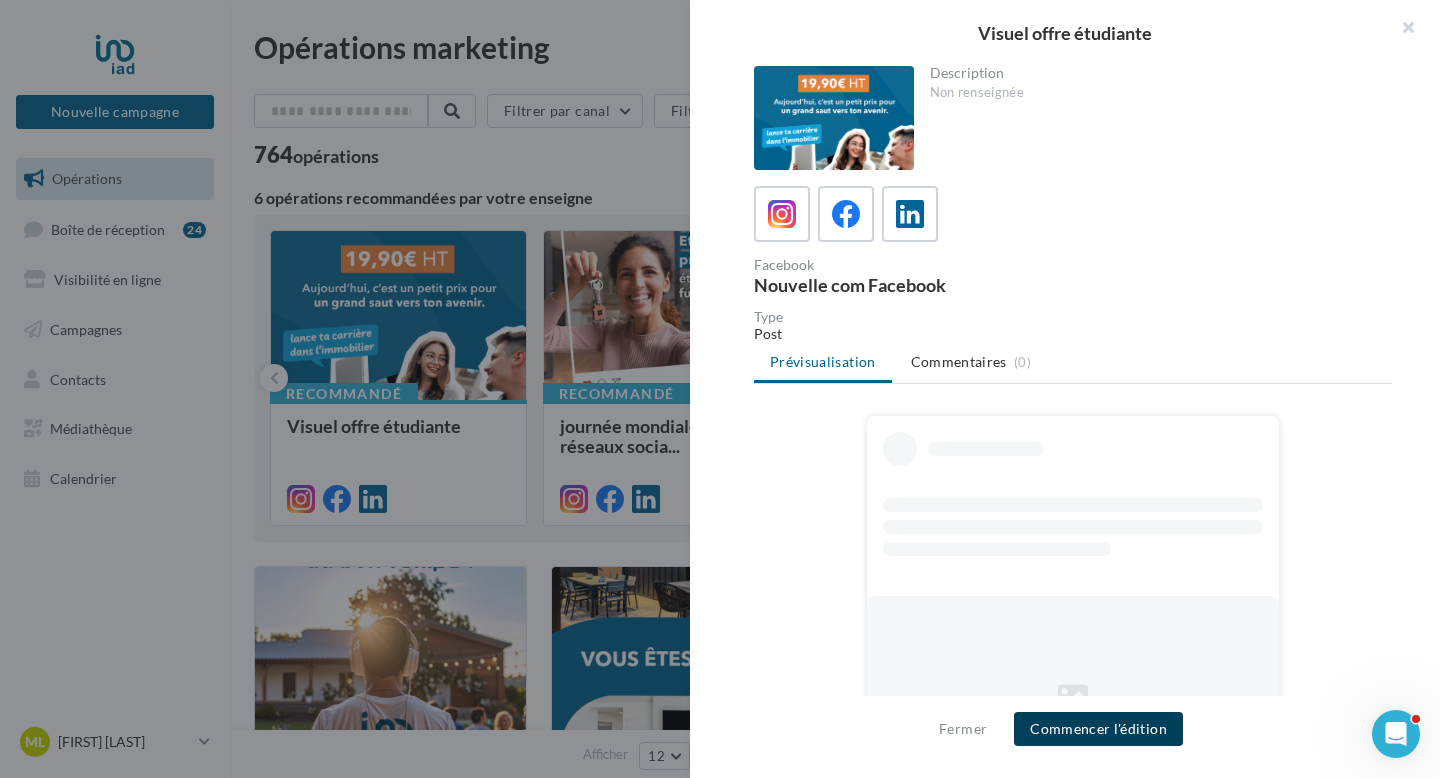 click on "Commencer l'édition" at bounding box center (1098, 729) 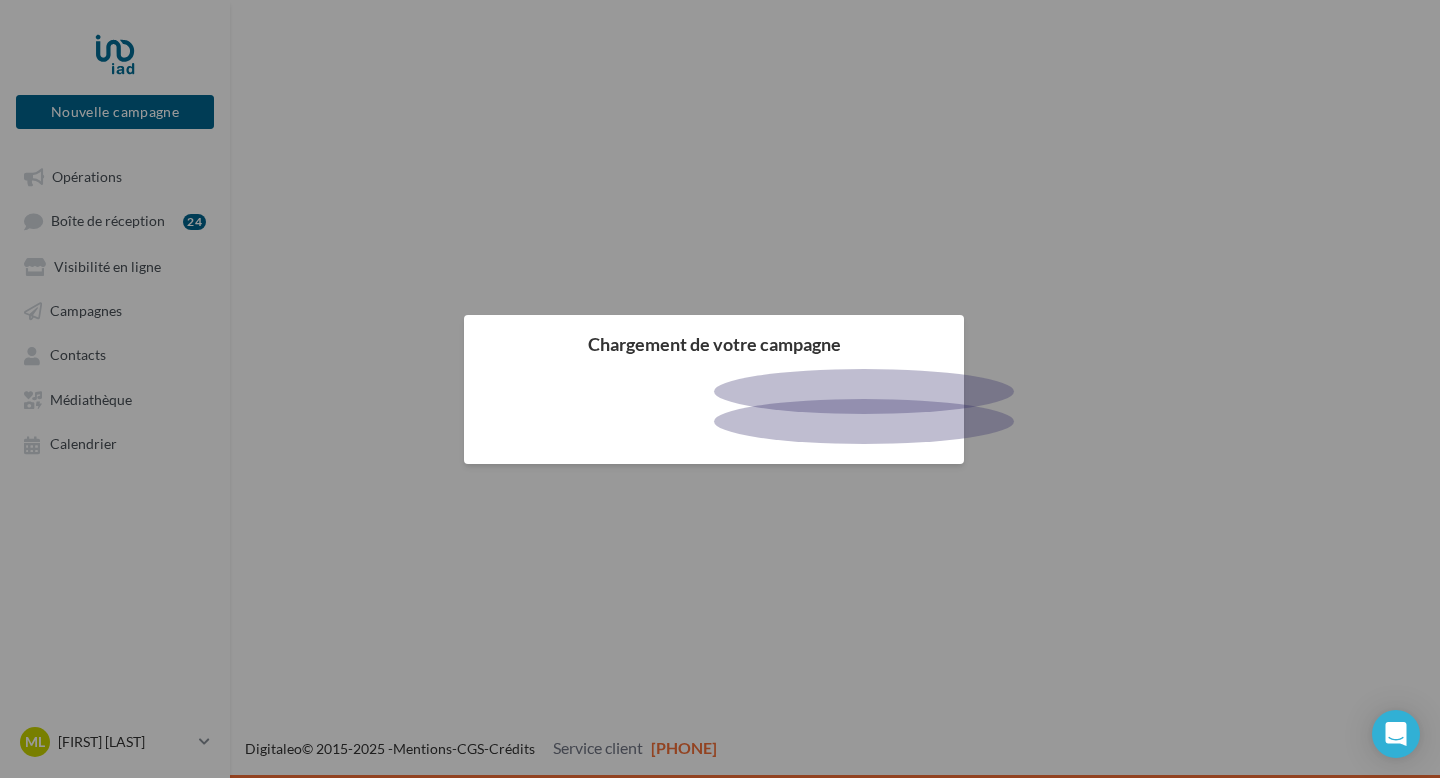 scroll, scrollTop: 0, scrollLeft: 0, axis: both 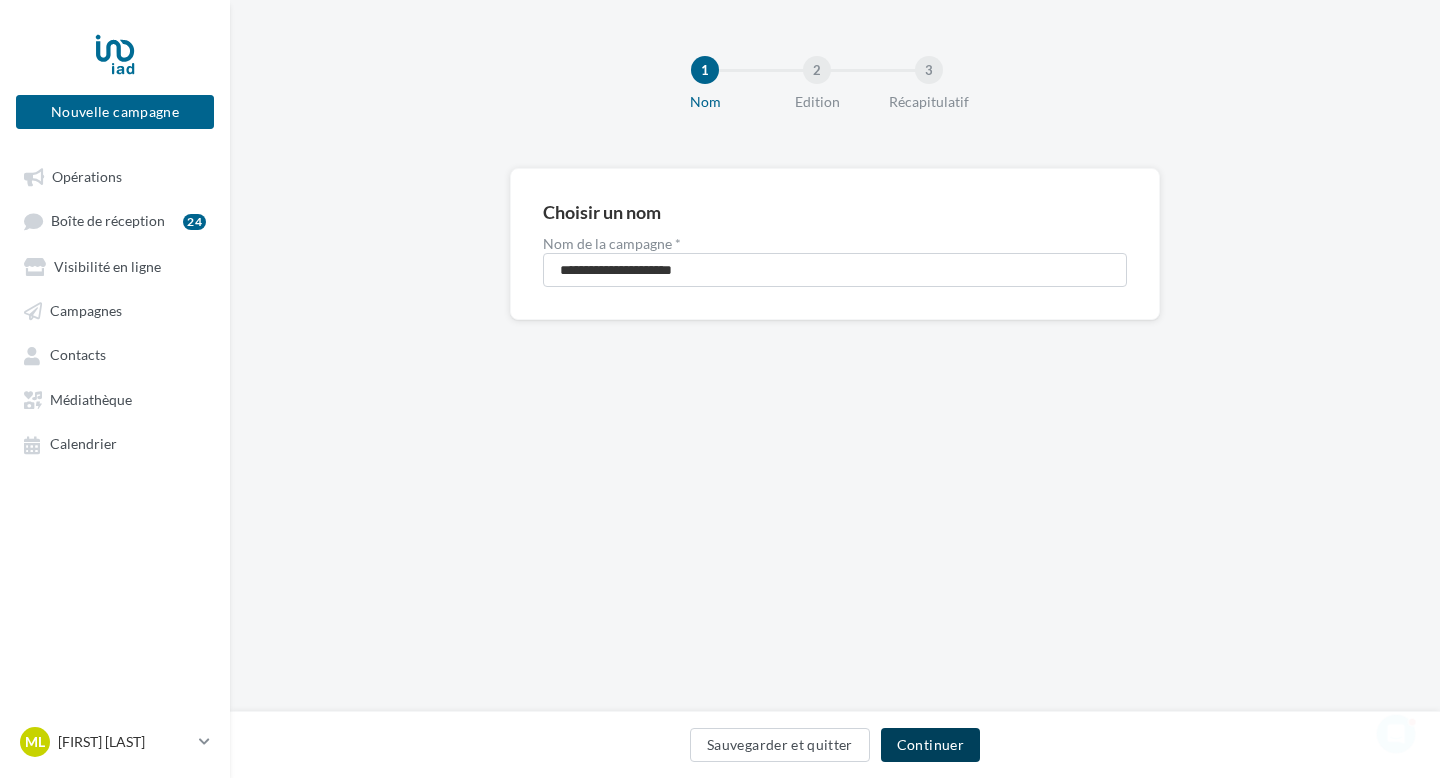 click on "Continuer" at bounding box center (930, 745) 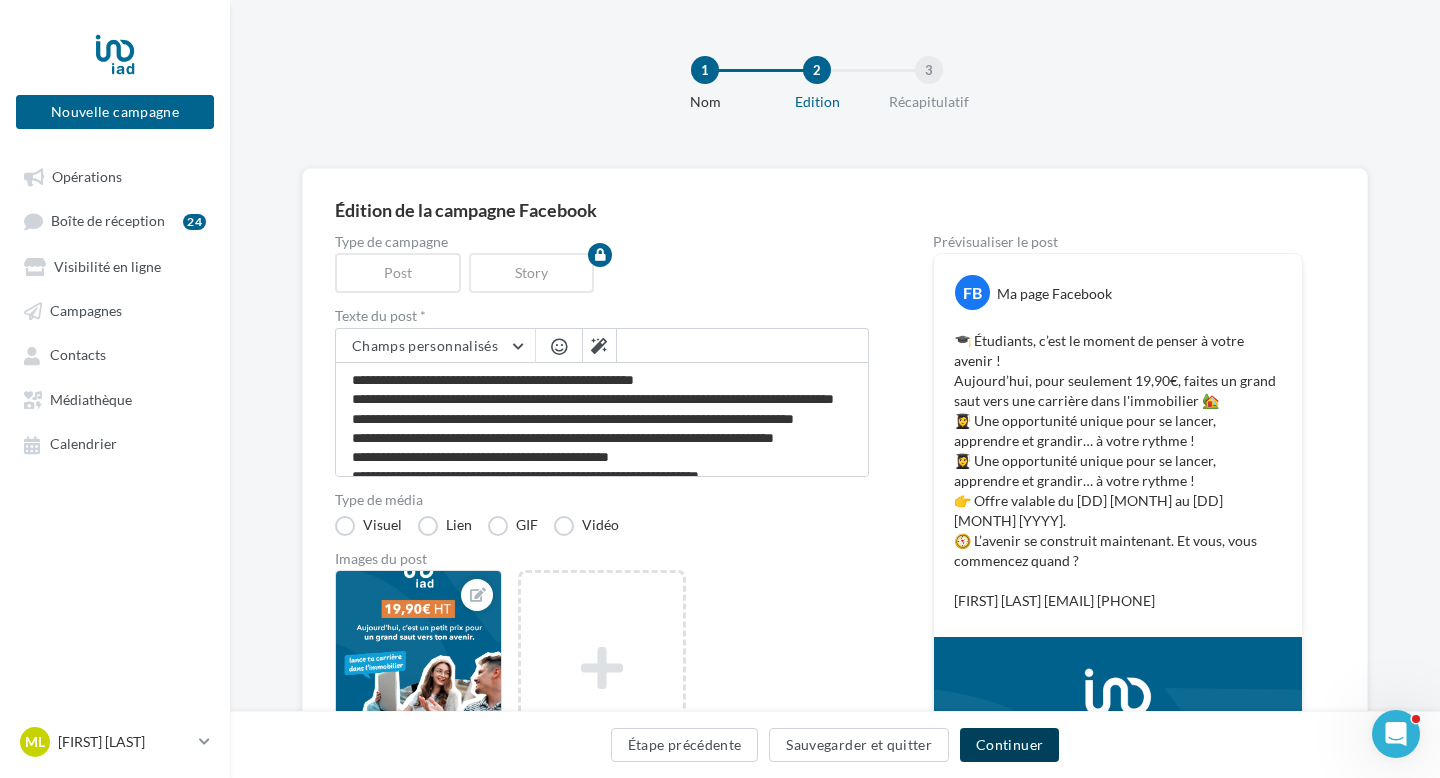 click on "Continuer" at bounding box center [1009, 745] 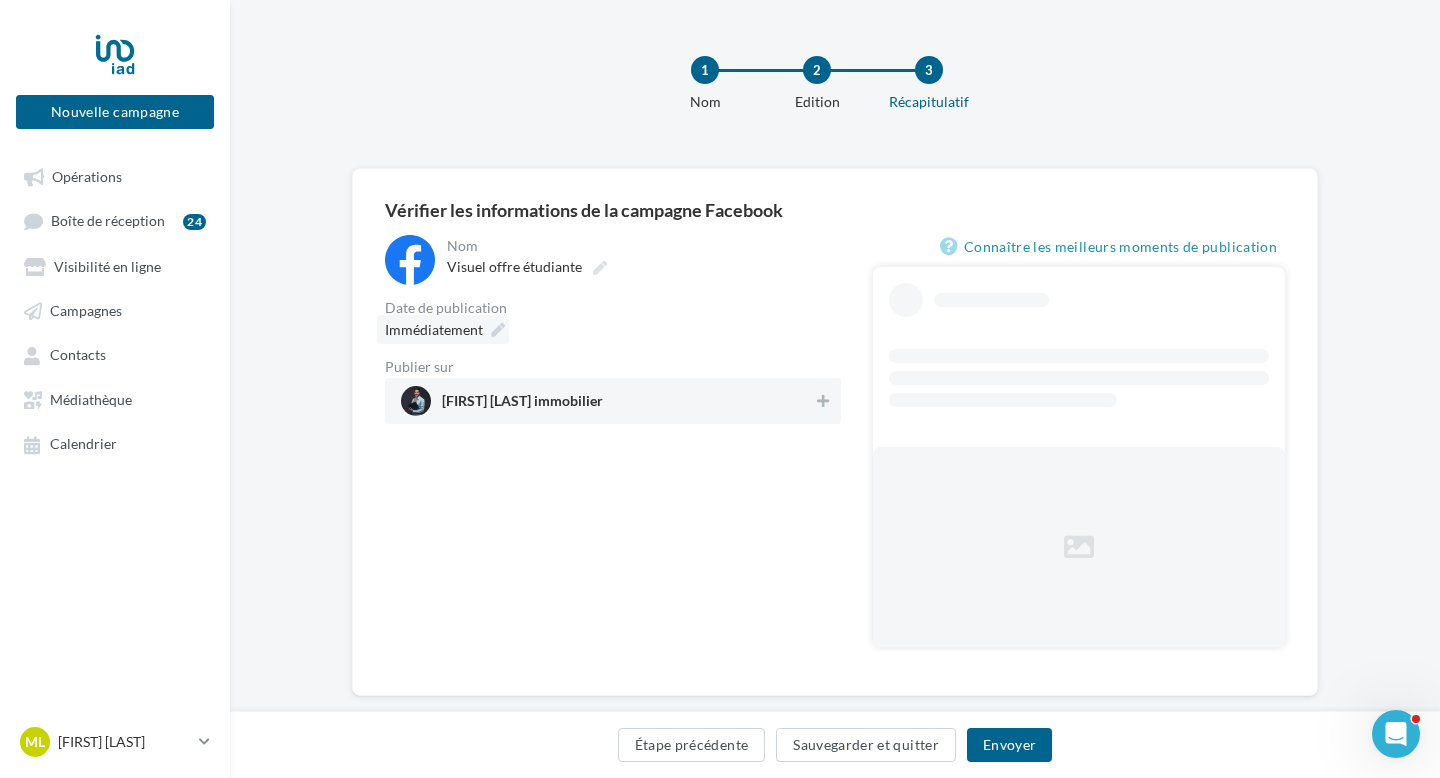 click at bounding box center (498, 330) 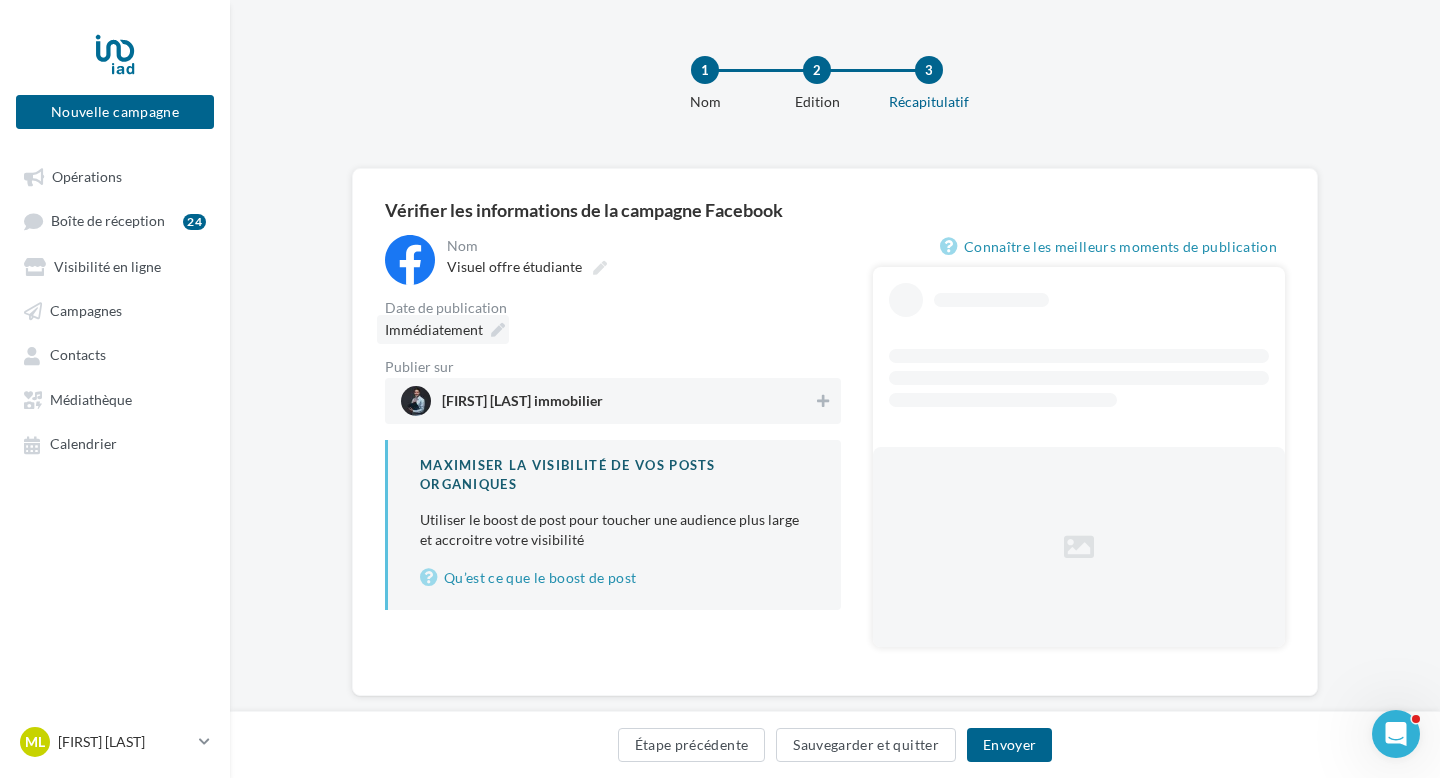 click on "Immédiatement" at bounding box center [443, 329] 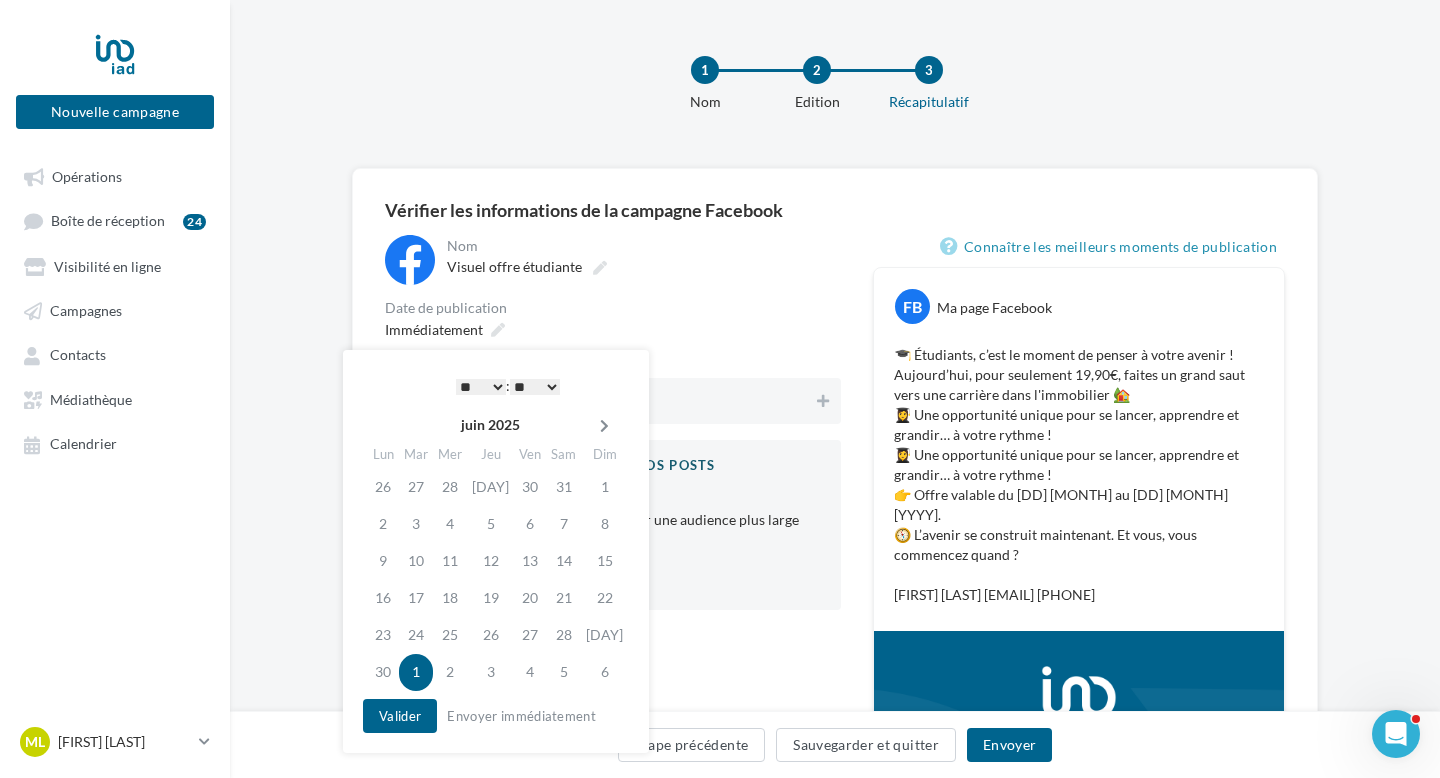 click at bounding box center [604, 426] 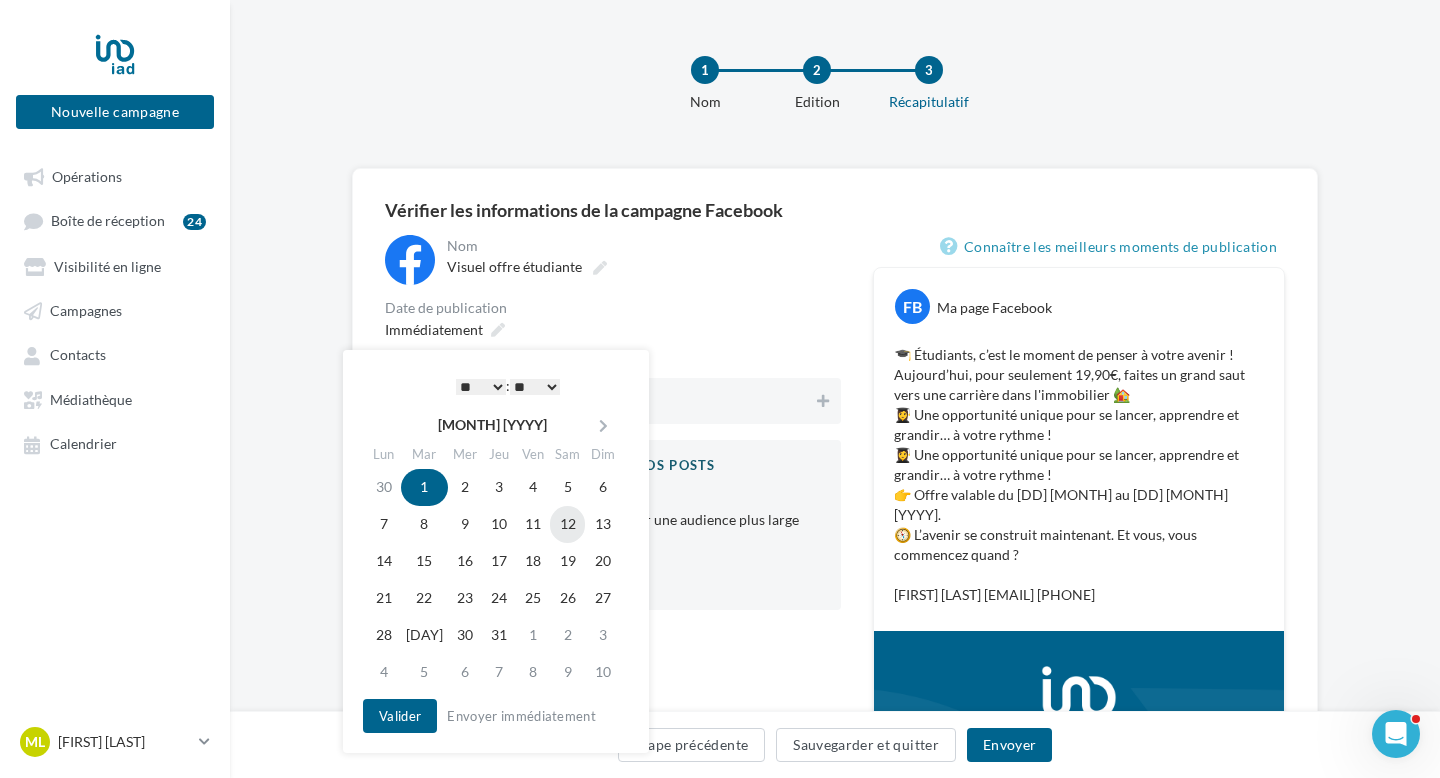 click on "12" at bounding box center [568, 487] 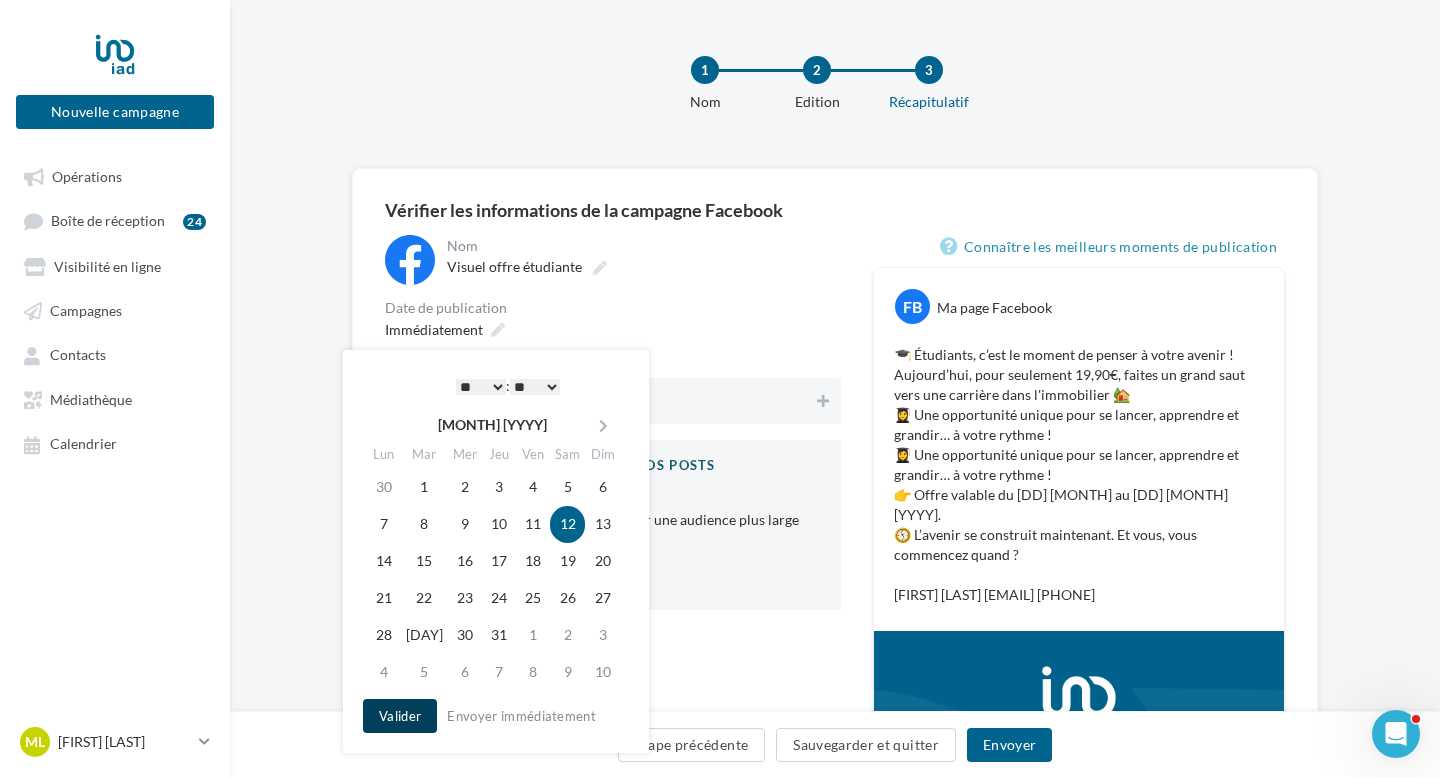 click on "Valider" at bounding box center (400, 716) 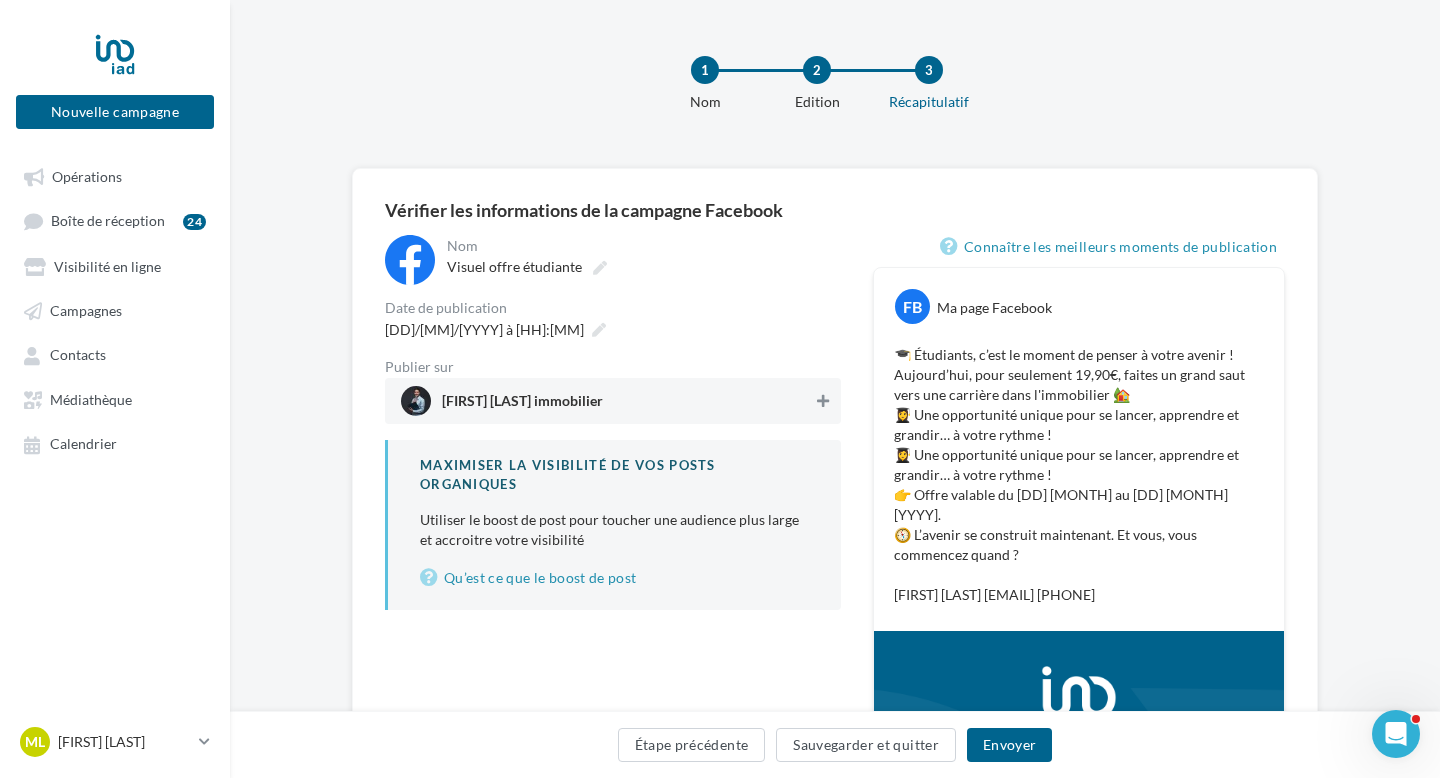 click at bounding box center [823, 401] 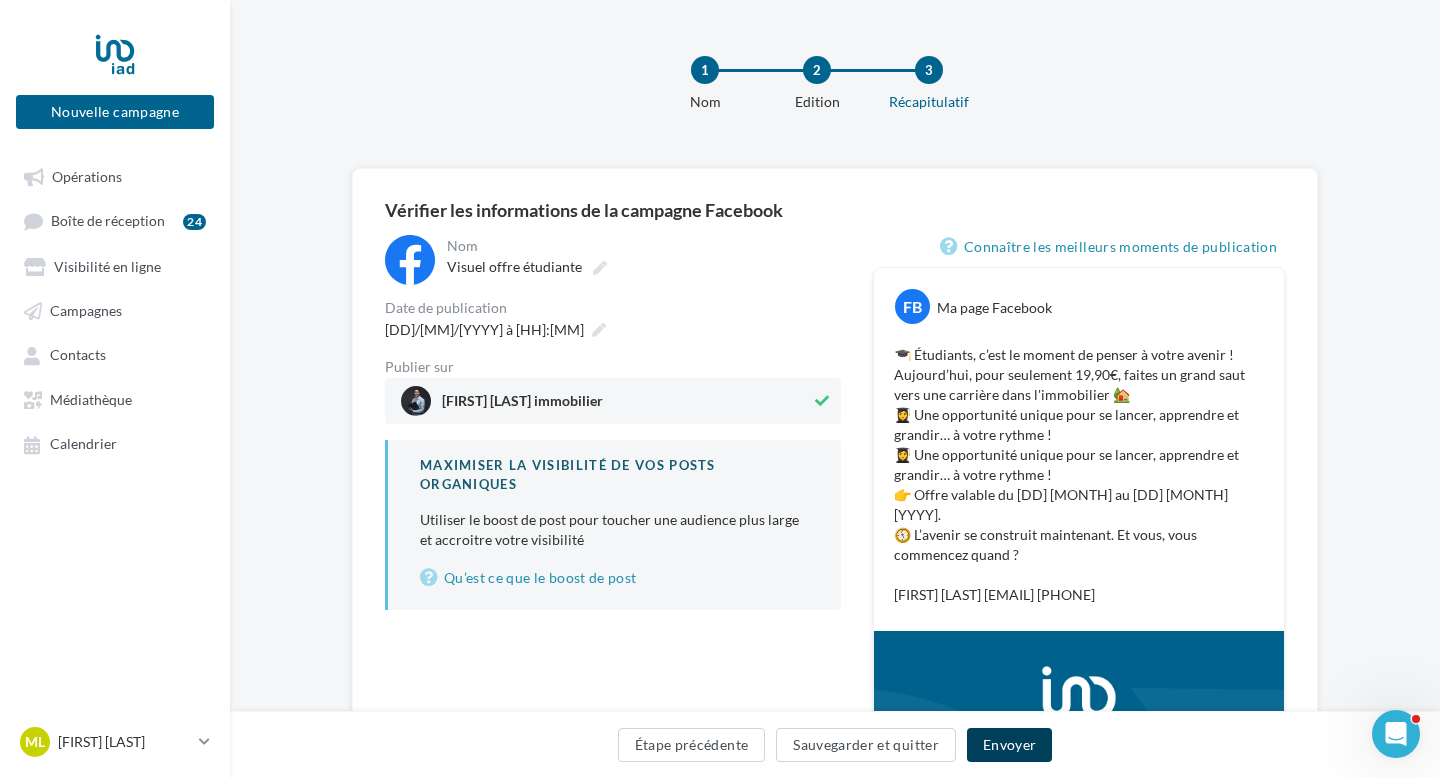 click on "Envoyer" at bounding box center [1009, 745] 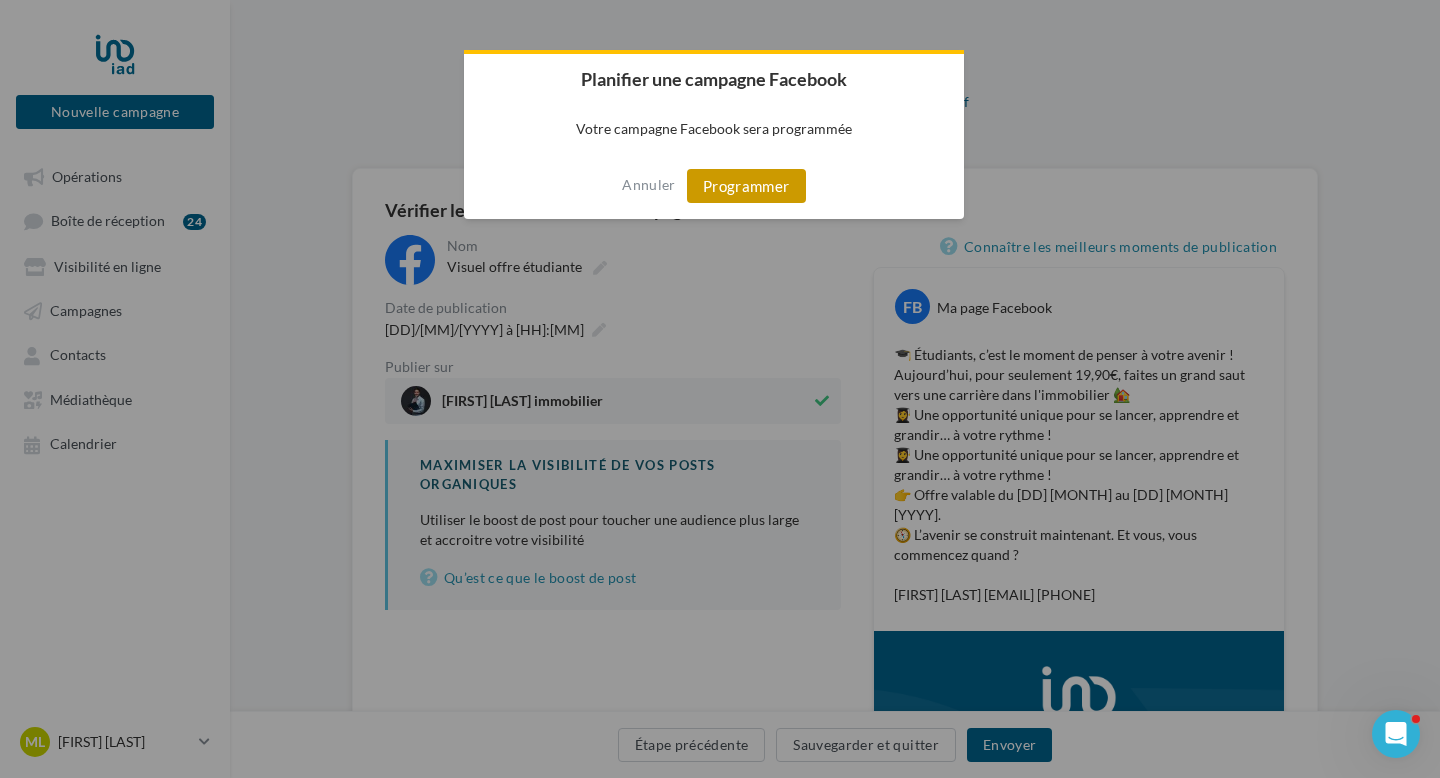 click on "Programmer" at bounding box center [746, 186] 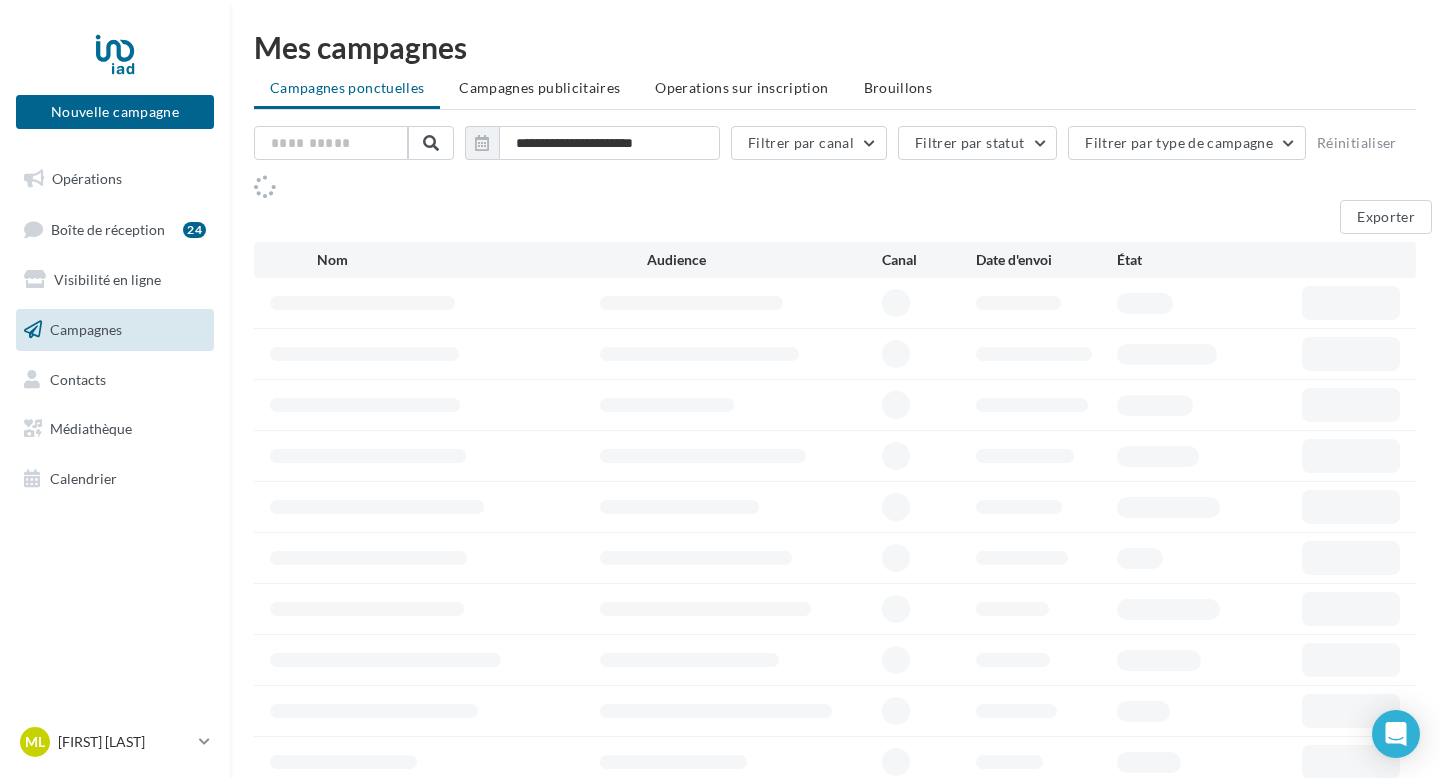 scroll, scrollTop: 0, scrollLeft: 0, axis: both 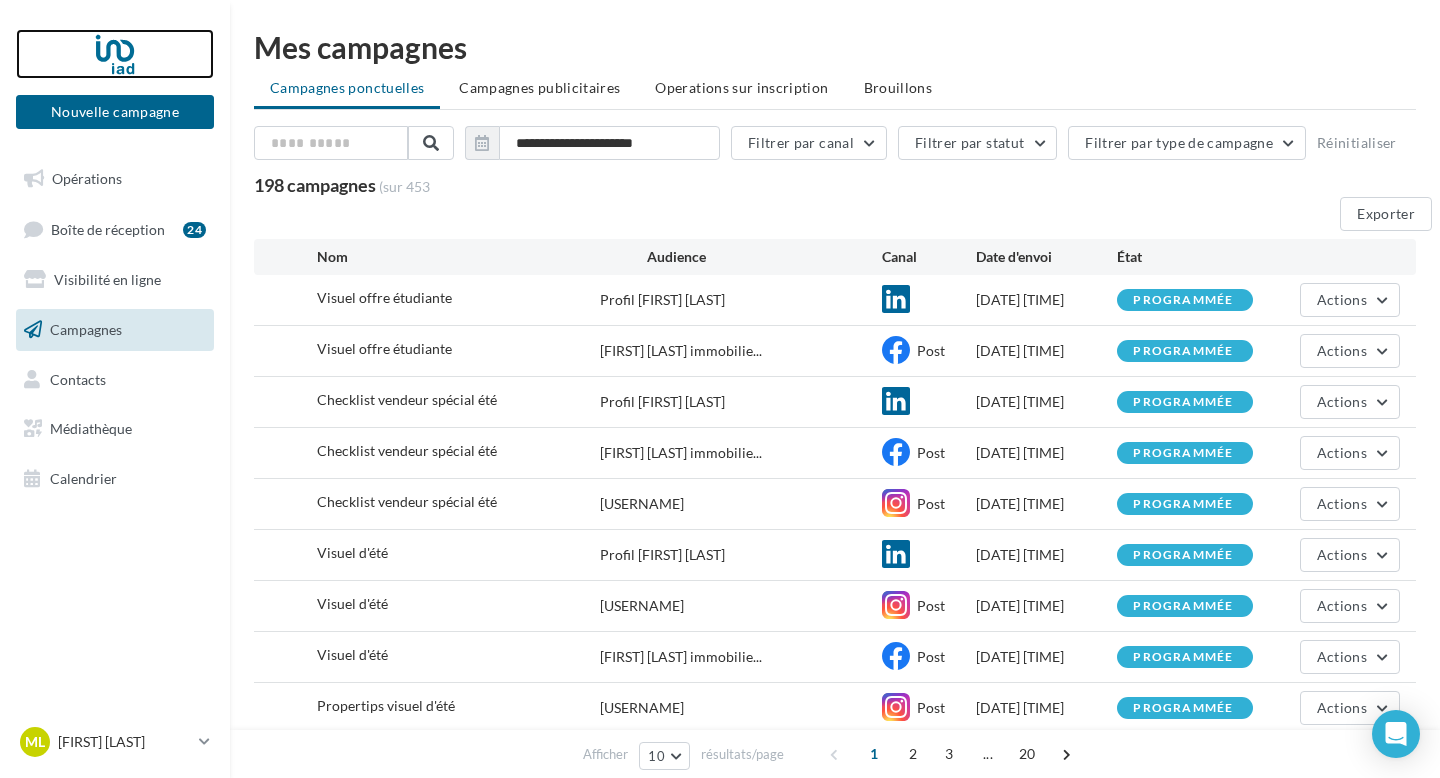 click at bounding box center (115, 54) 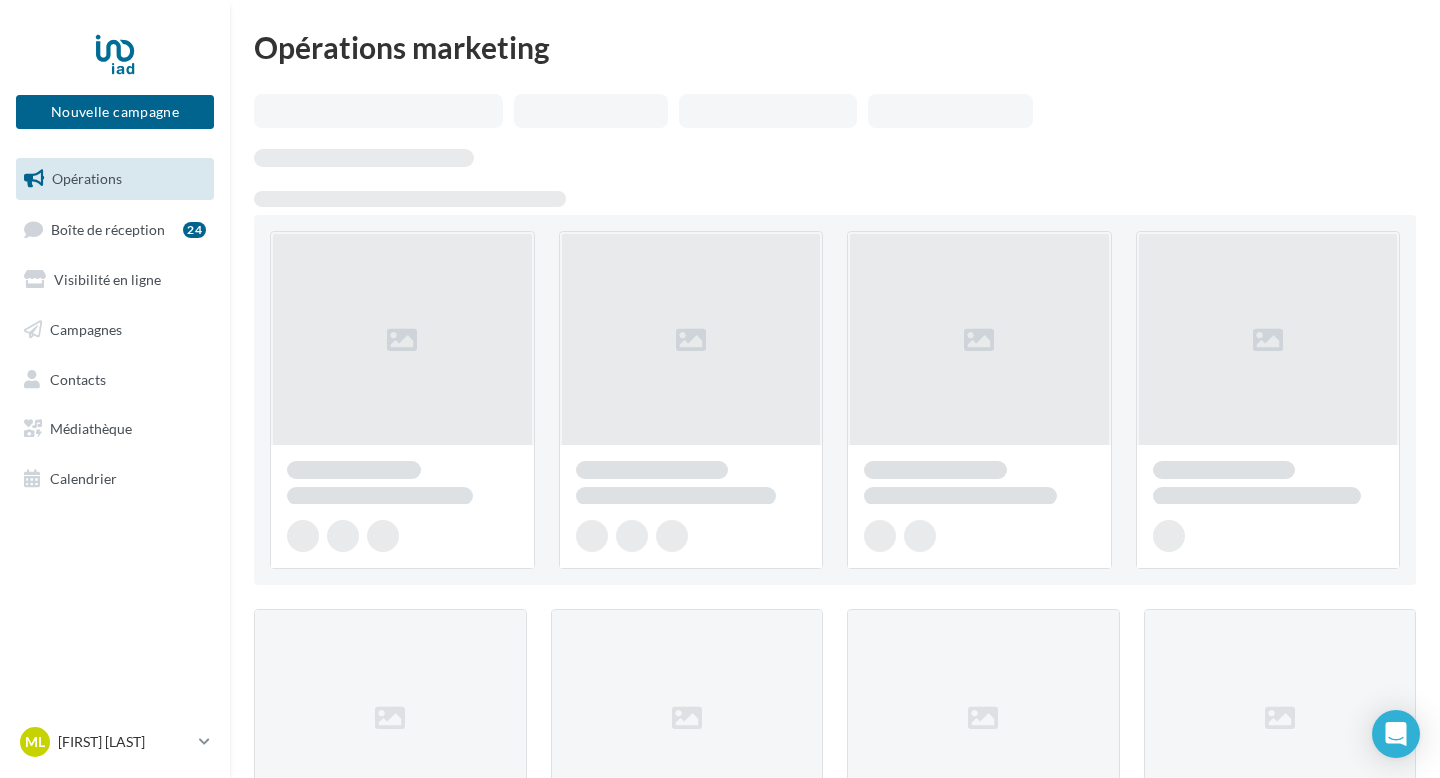 scroll, scrollTop: 0, scrollLeft: 0, axis: both 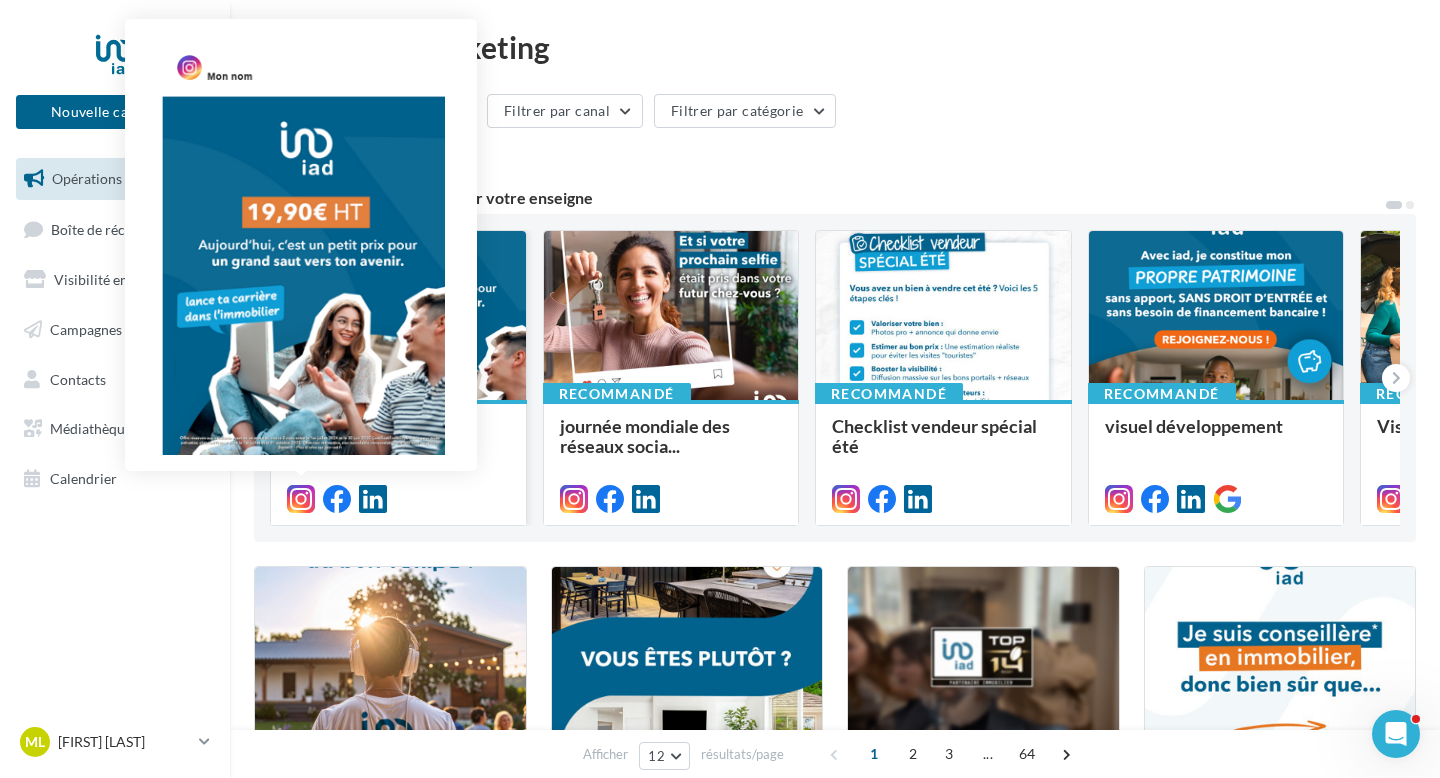 click at bounding box center [301, 499] 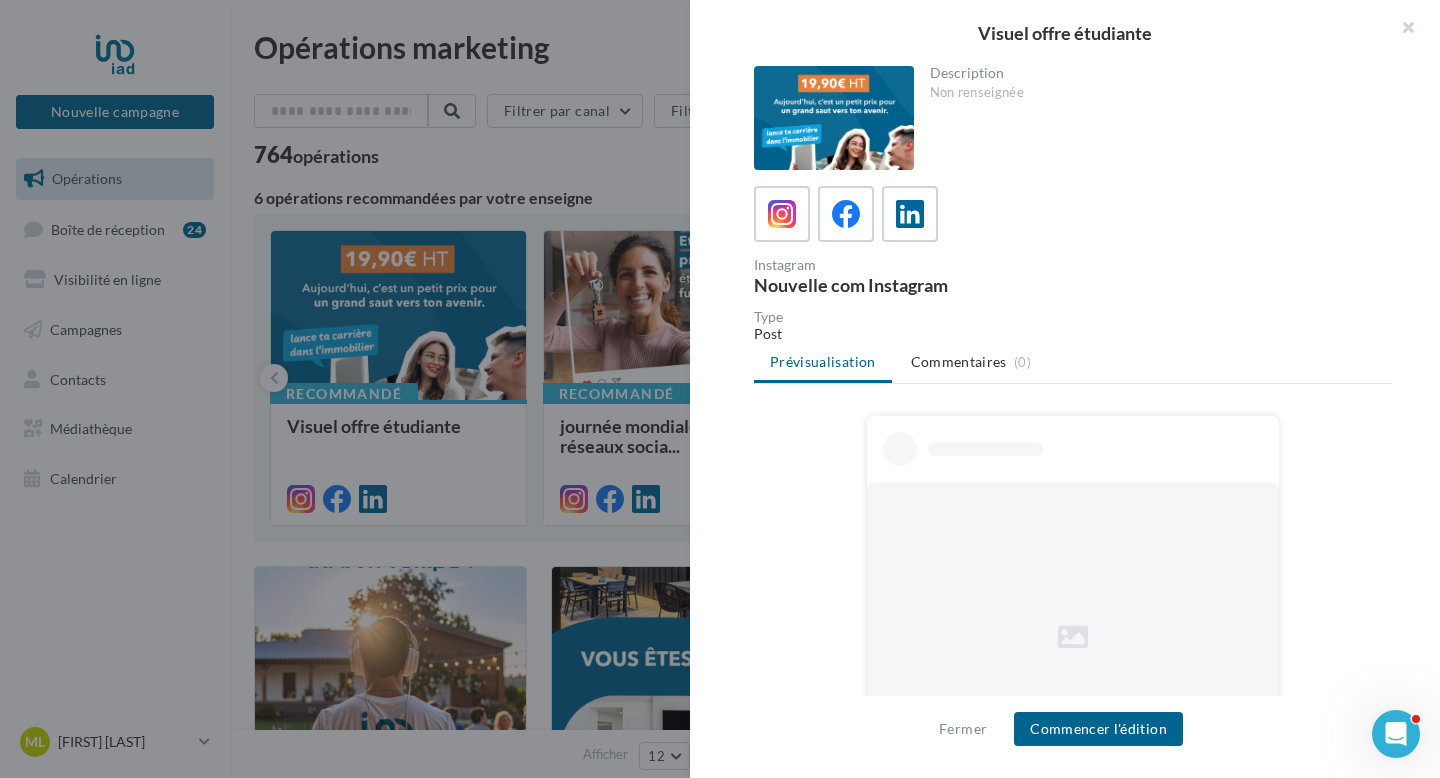 click on "Fermer
Commencer l'édition" at bounding box center (1065, 737) 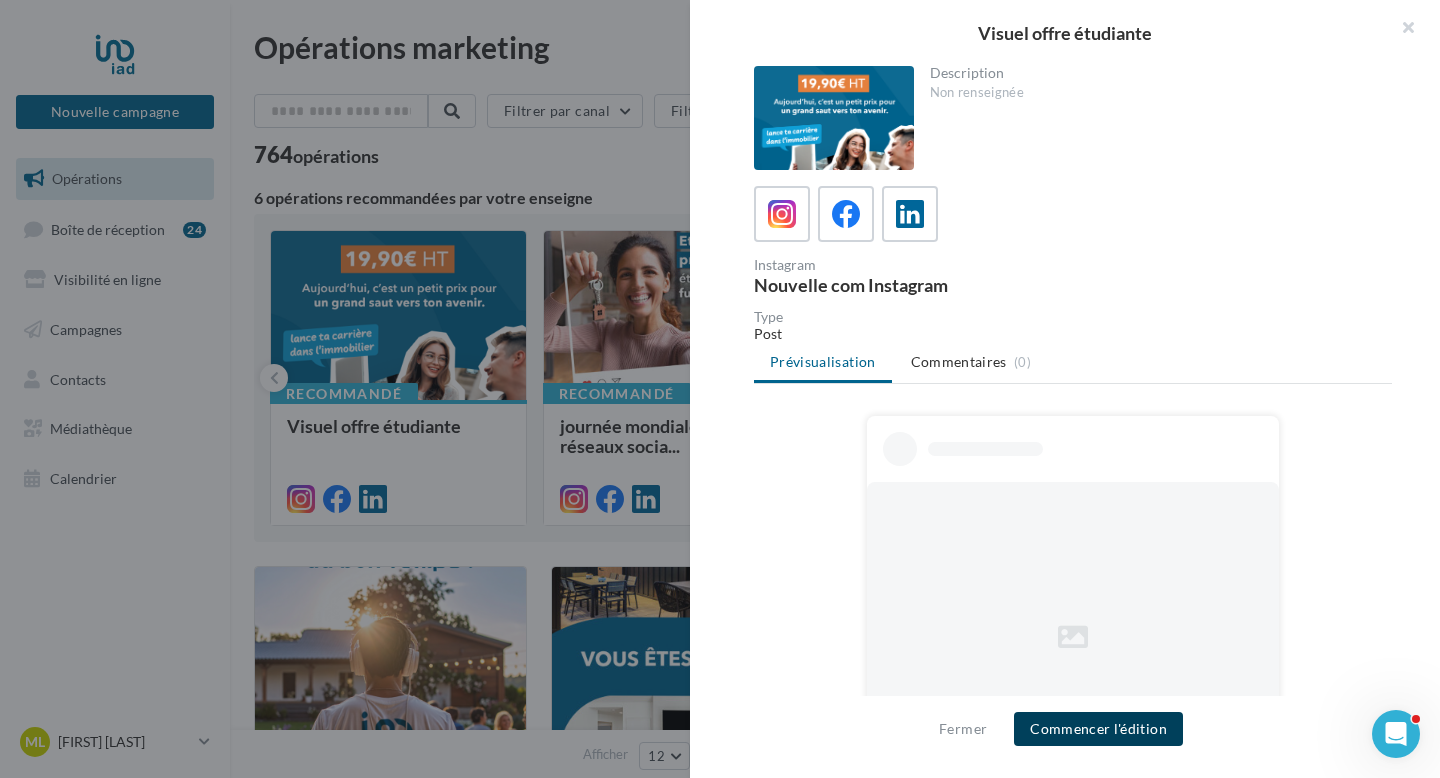 click on "Commencer l'édition" at bounding box center (1098, 729) 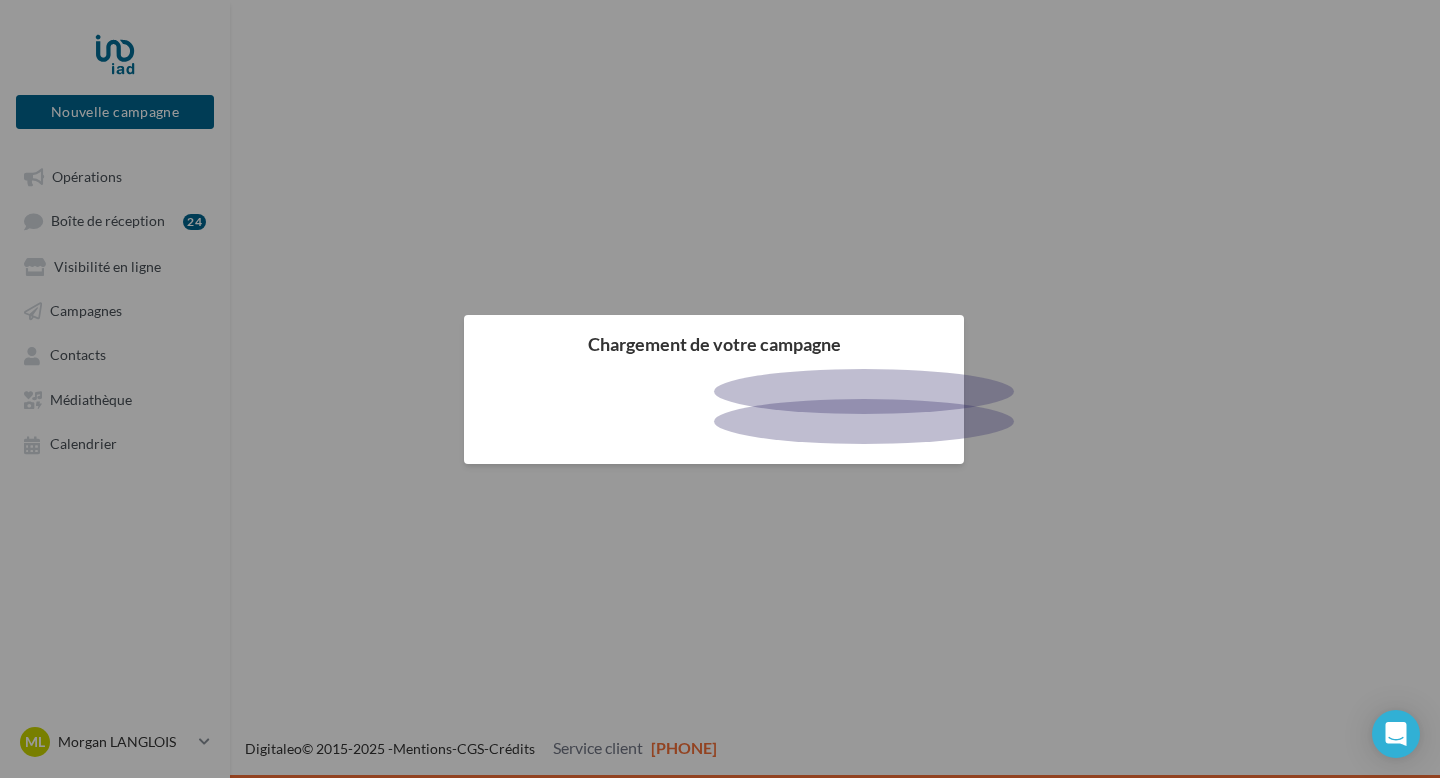 scroll, scrollTop: 0, scrollLeft: 0, axis: both 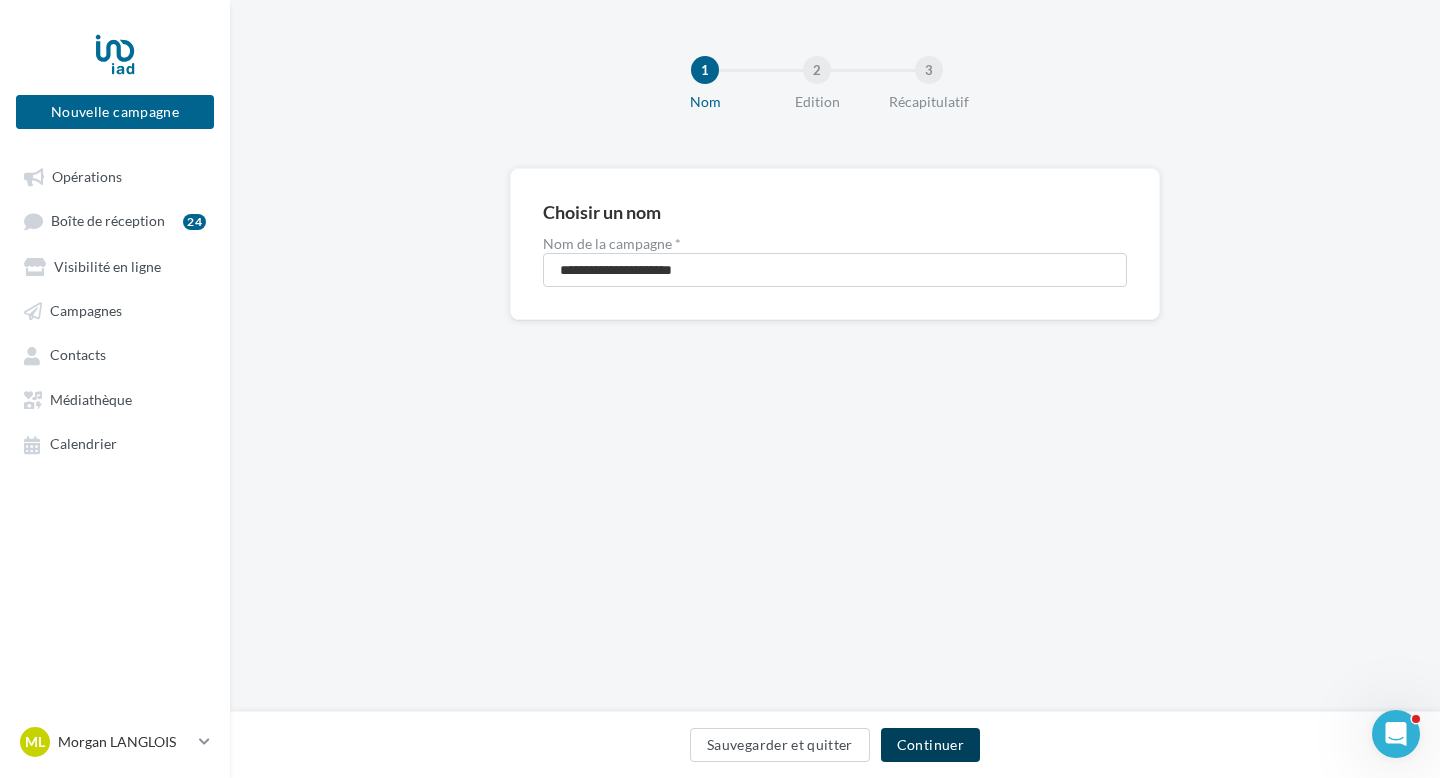click on "Continuer" at bounding box center [930, 745] 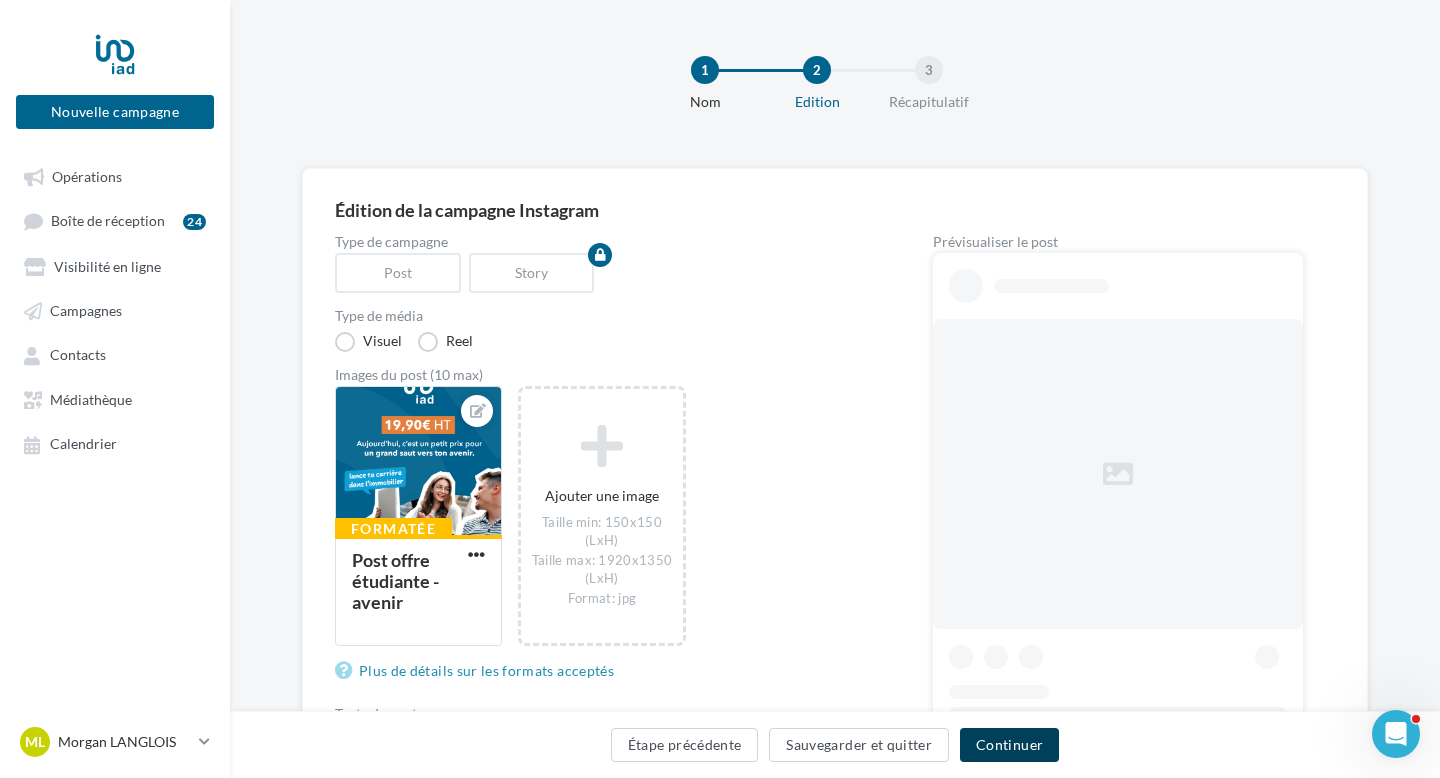 click on "Continuer" at bounding box center [1009, 745] 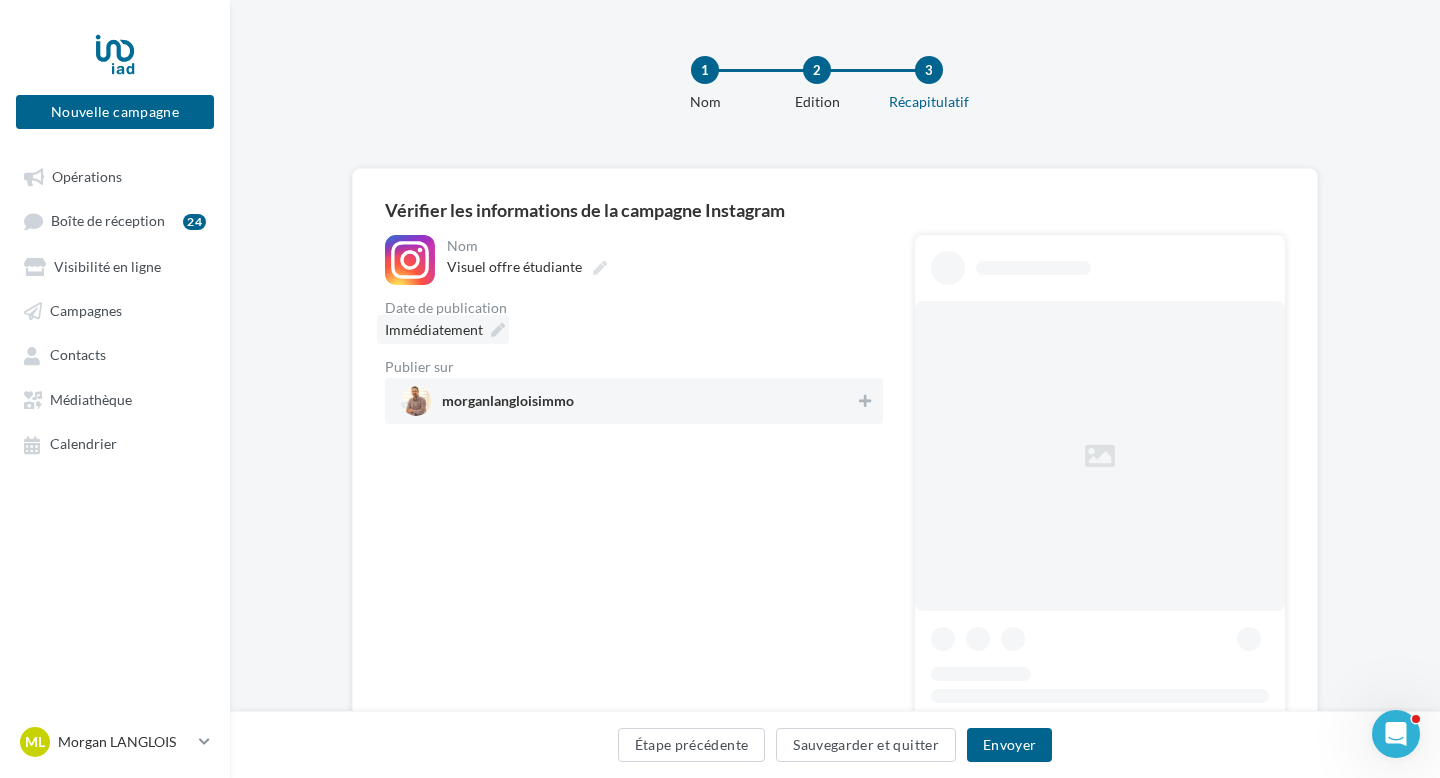 click at bounding box center (498, 330) 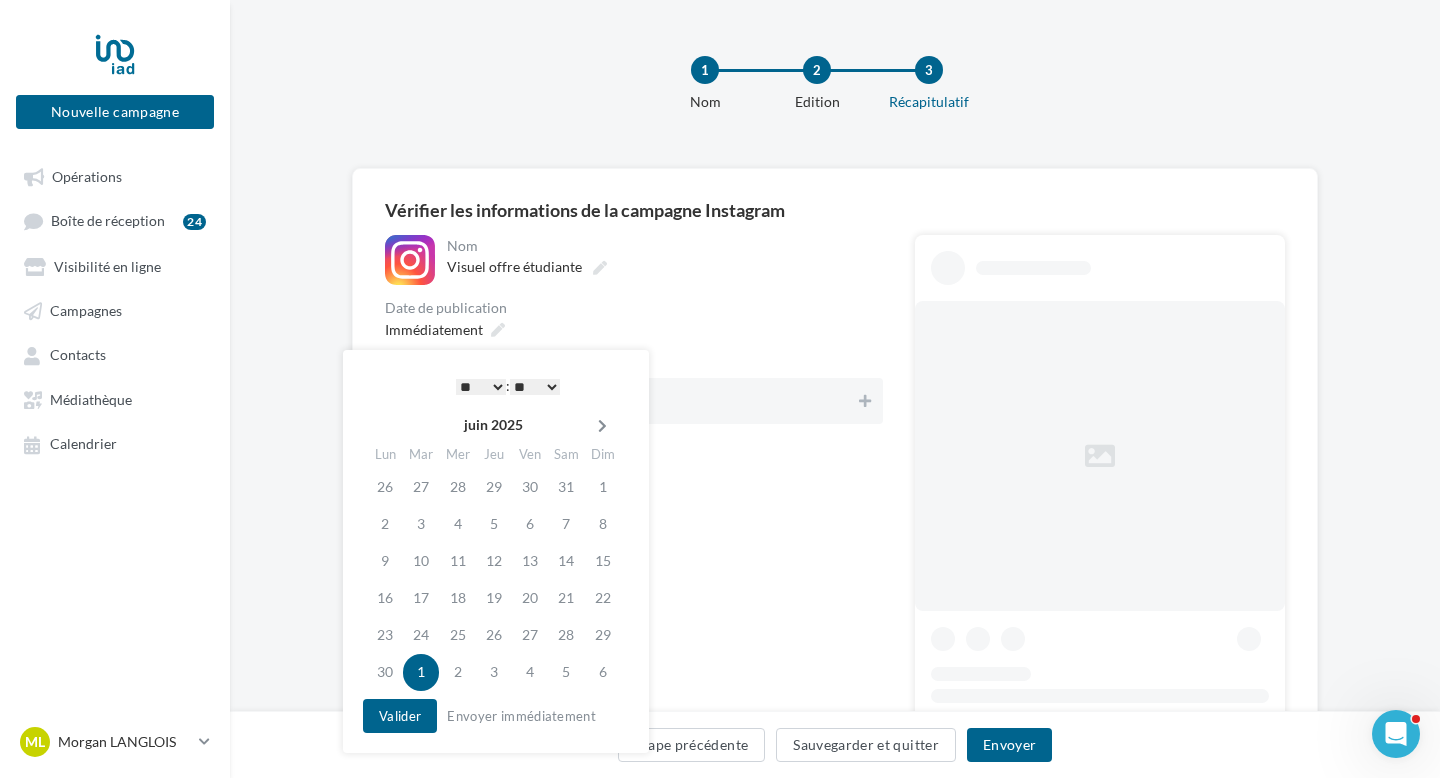 click at bounding box center (602, 425) 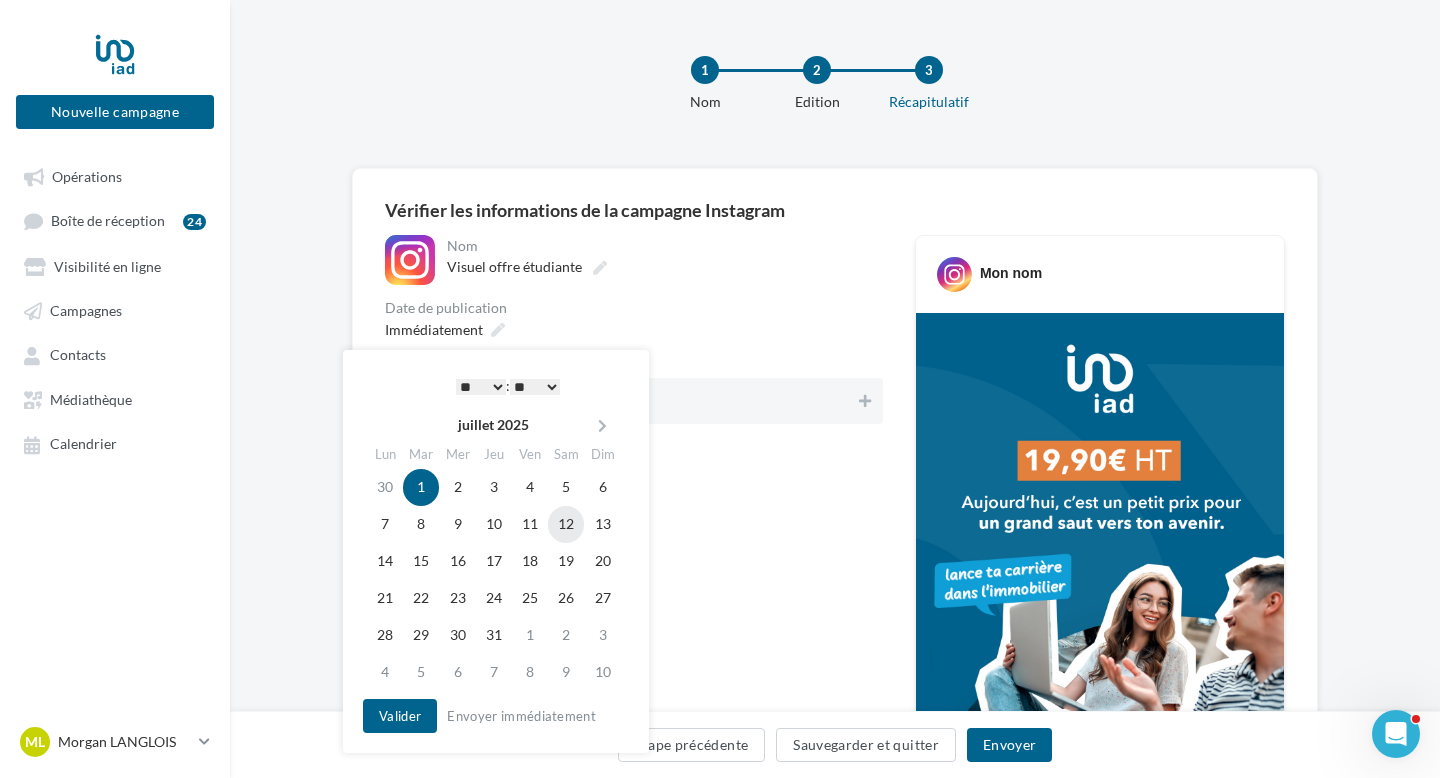 click on "12" at bounding box center (566, 487) 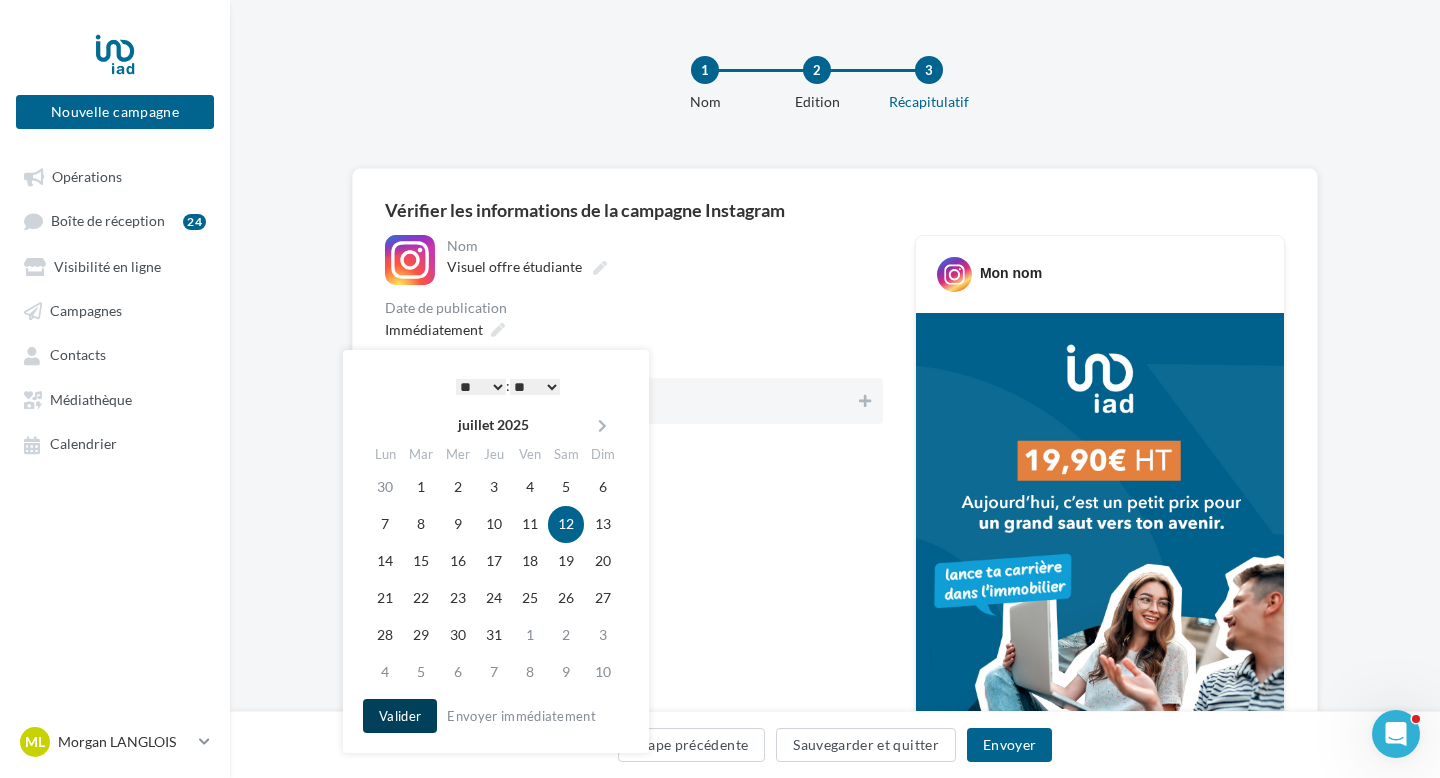 click on "Valider" at bounding box center [400, 716] 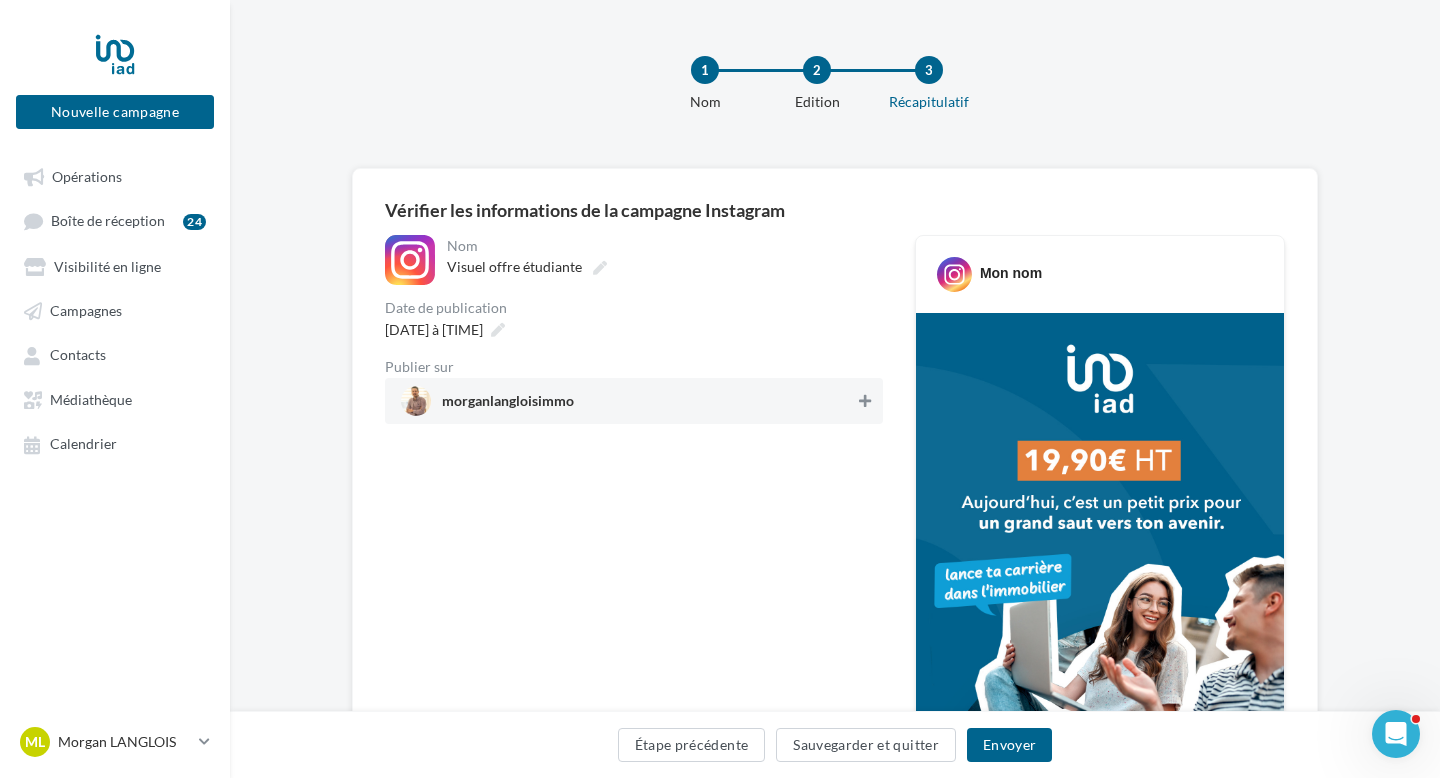 click at bounding box center (865, 401) 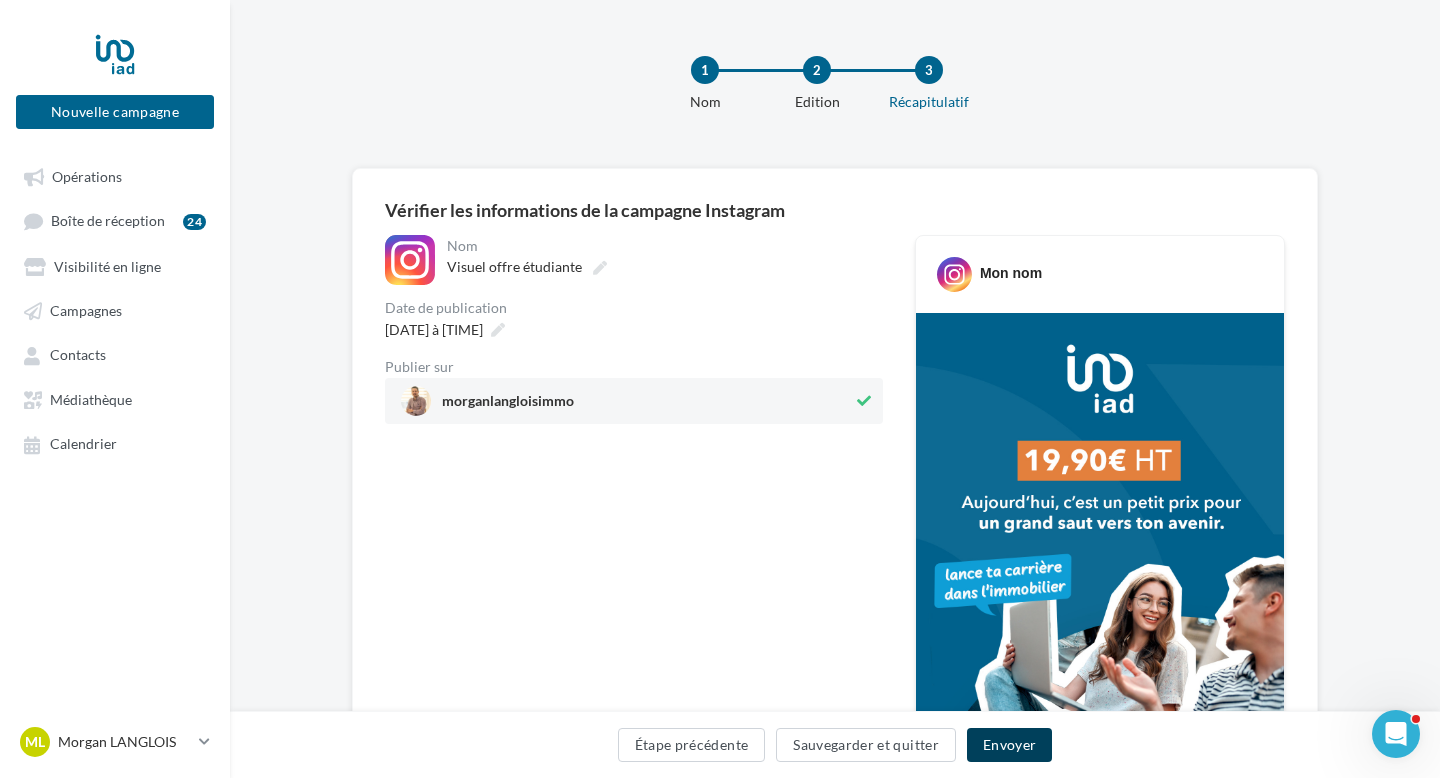 click on "Envoyer" at bounding box center (1009, 745) 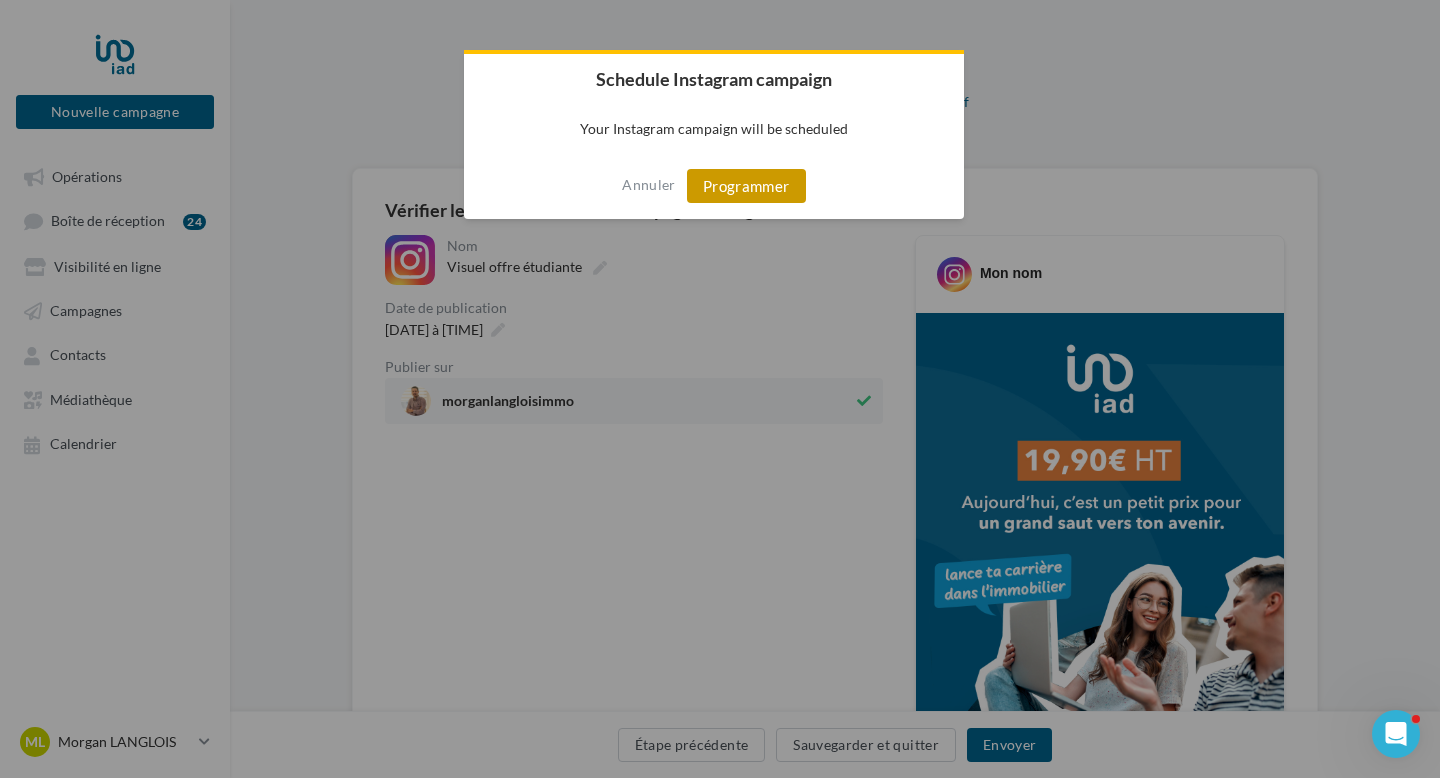 click on "Programmer" at bounding box center [746, 186] 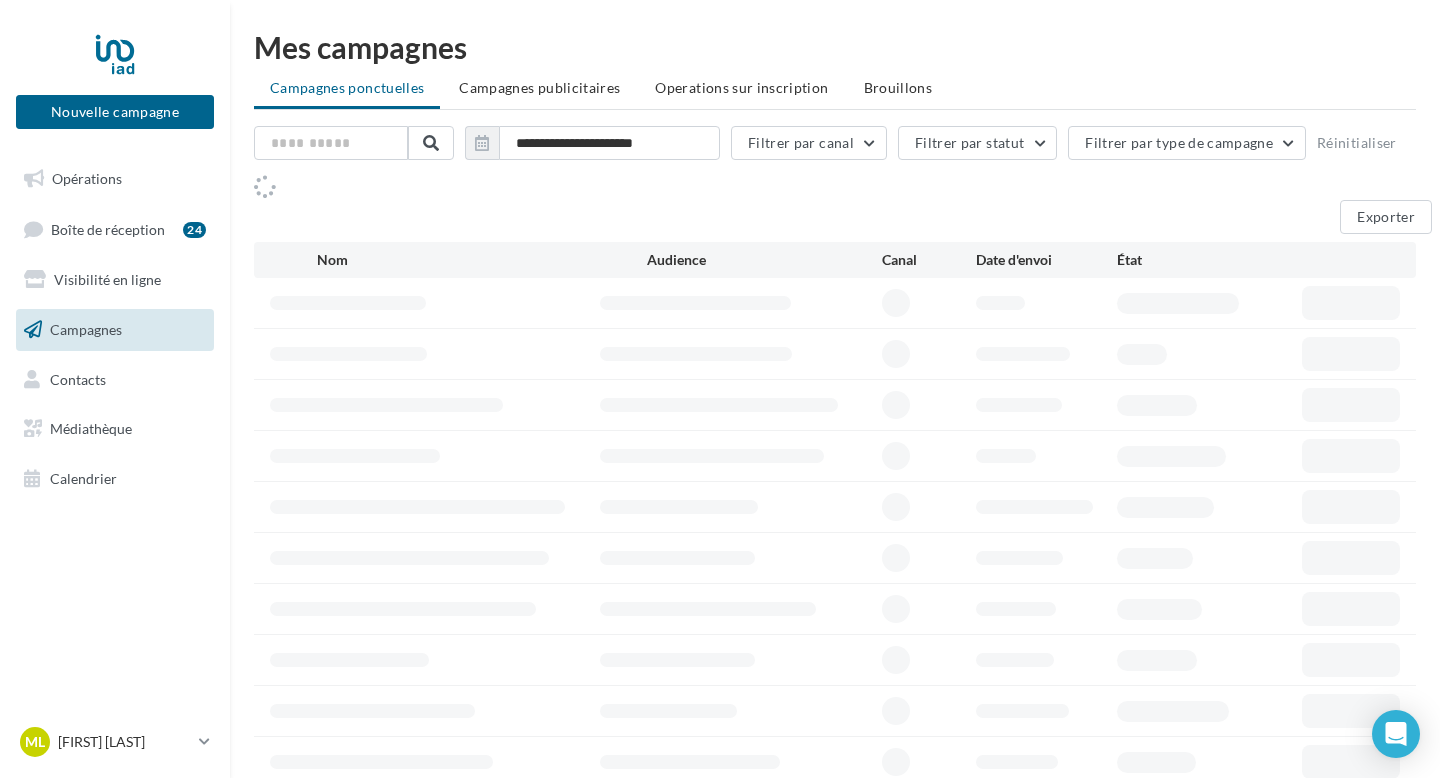 scroll, scrollTop: 0, scrollLeft: 0, axis: both 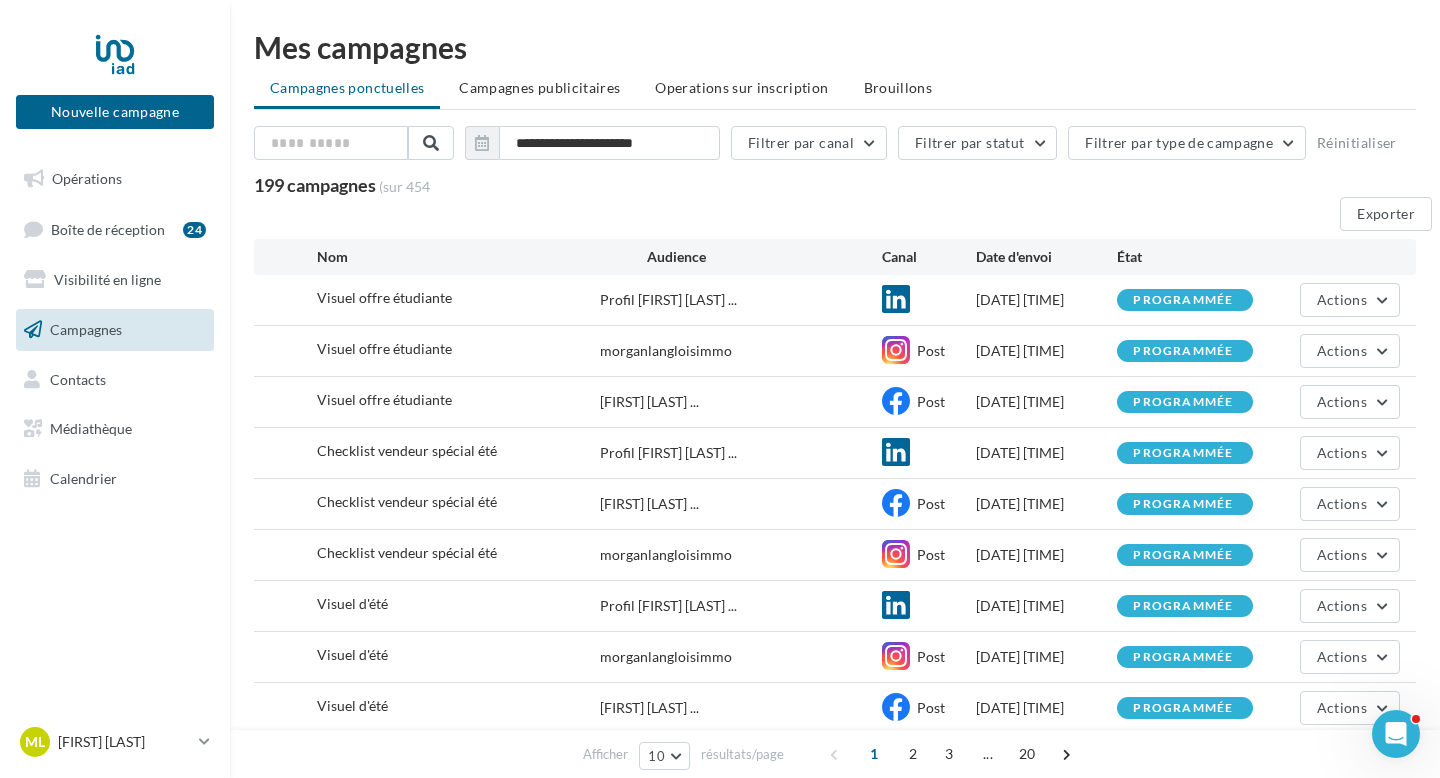 click on "Campagnes" at bounding box center (115, 330) 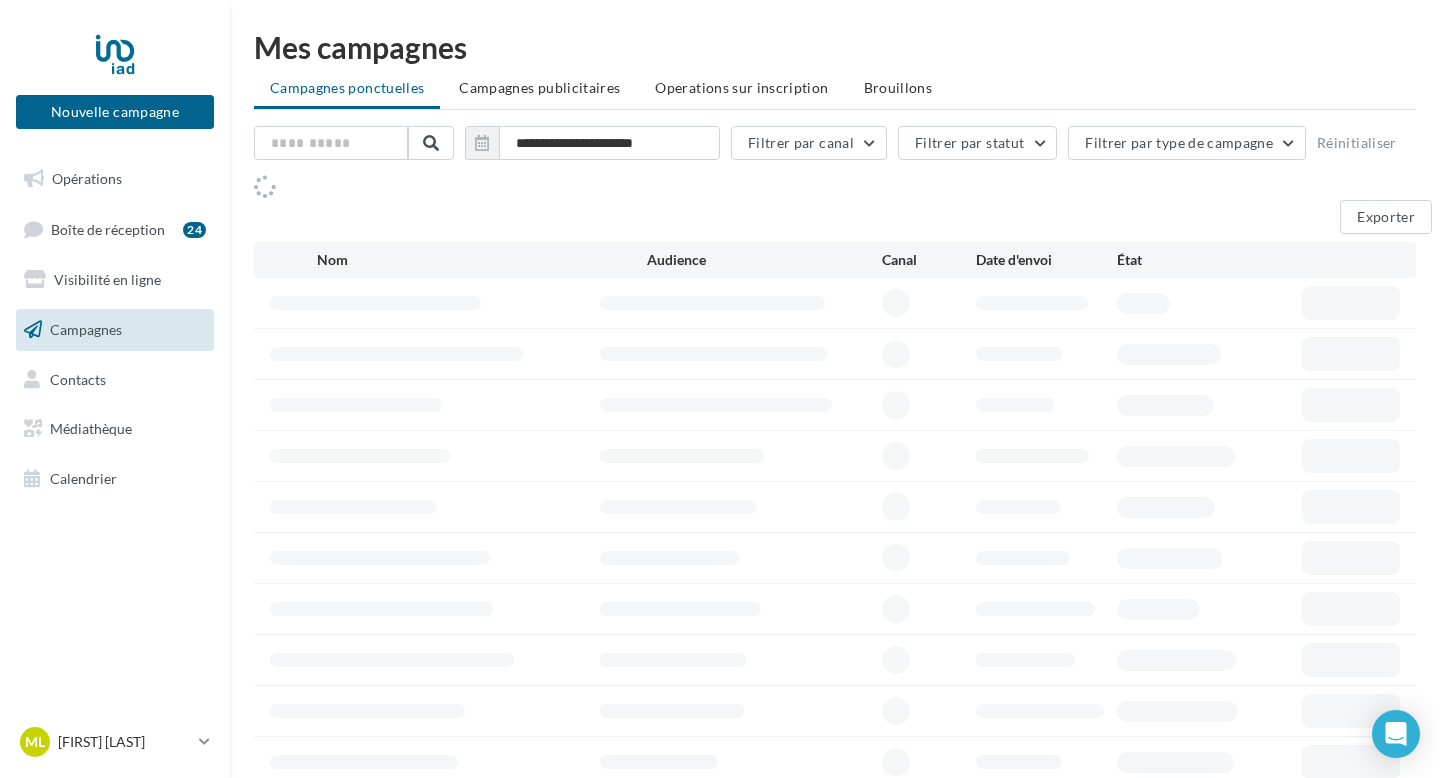 scroll, scrollTop: 0, scrollLeft: 0, axis: both 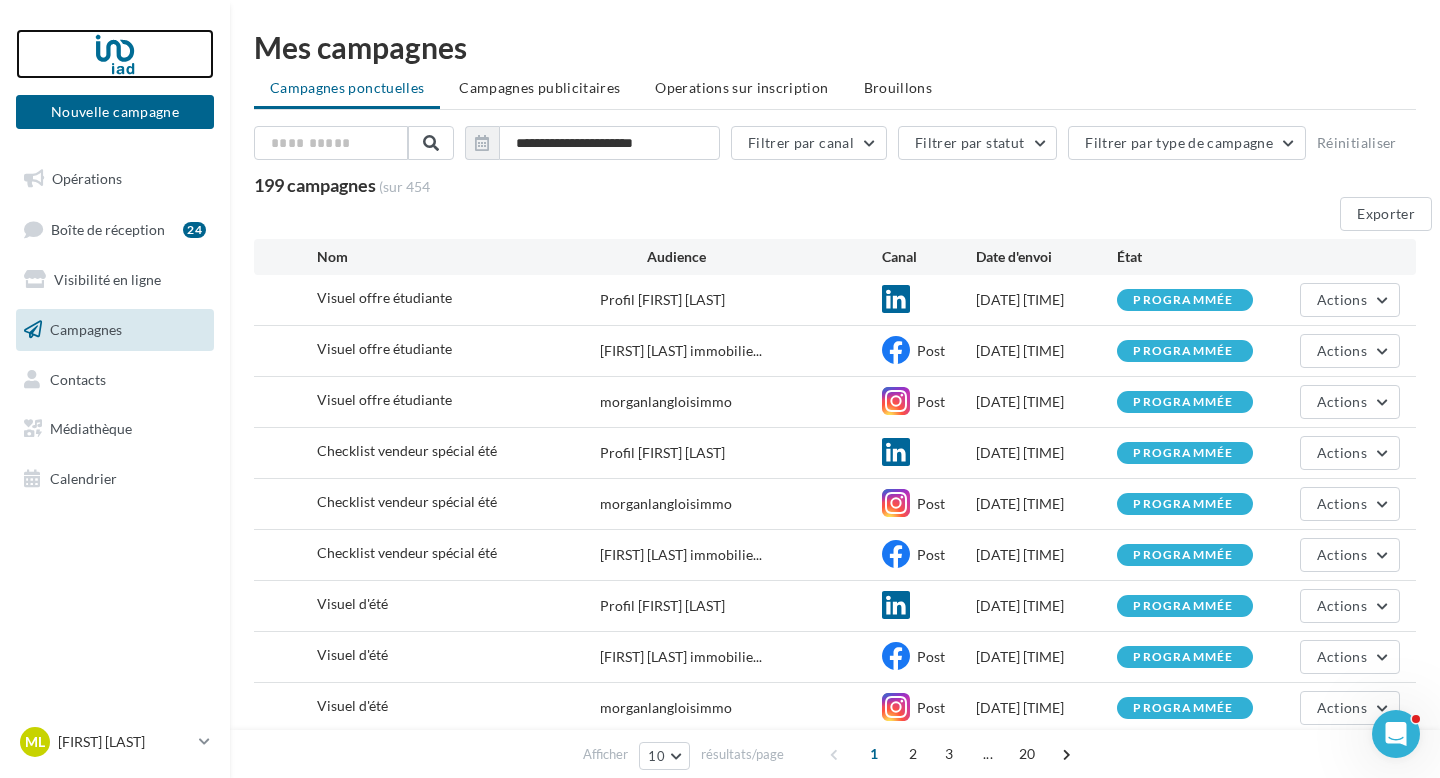 click at bounding box center [115, 54] 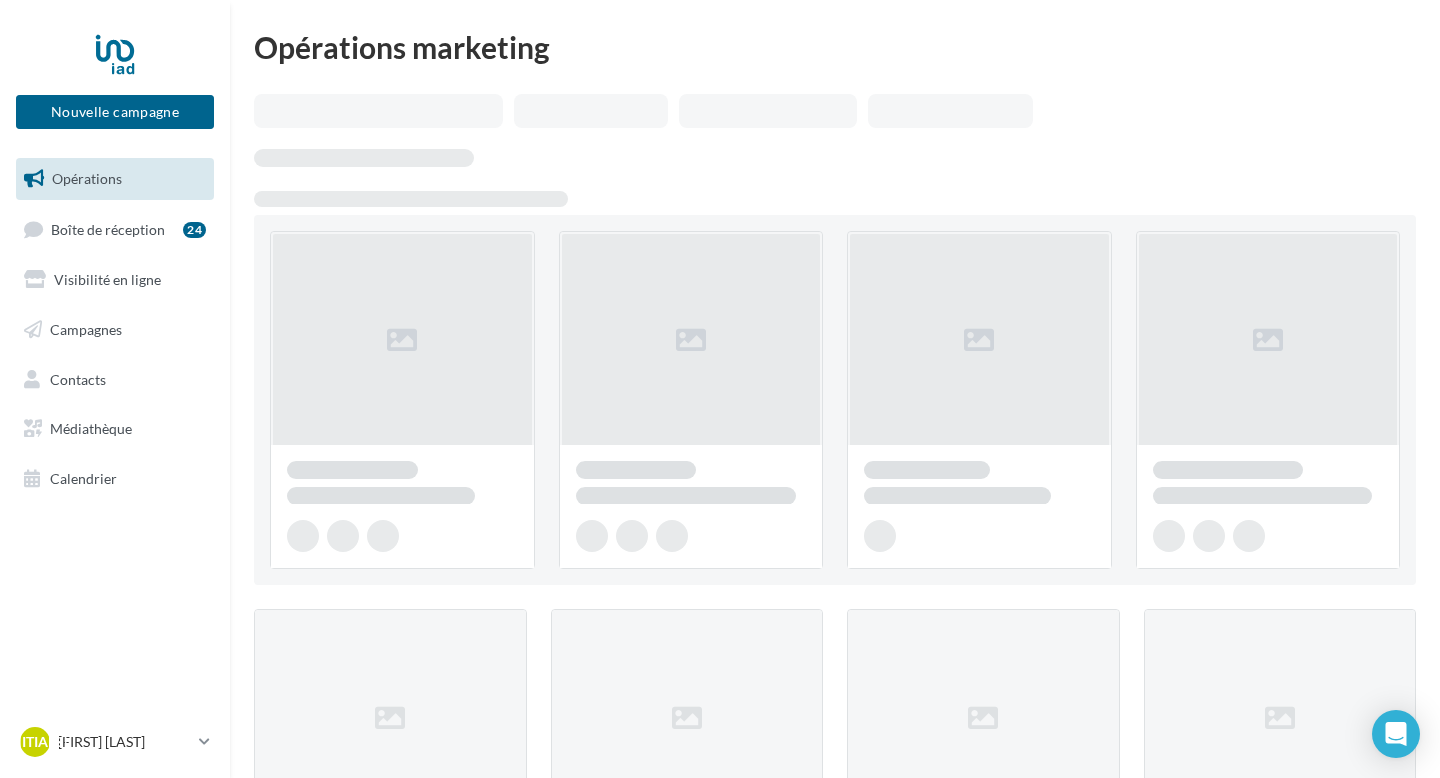 scroll, scrollTop: 0, scrollLeft: 0, axis: both 